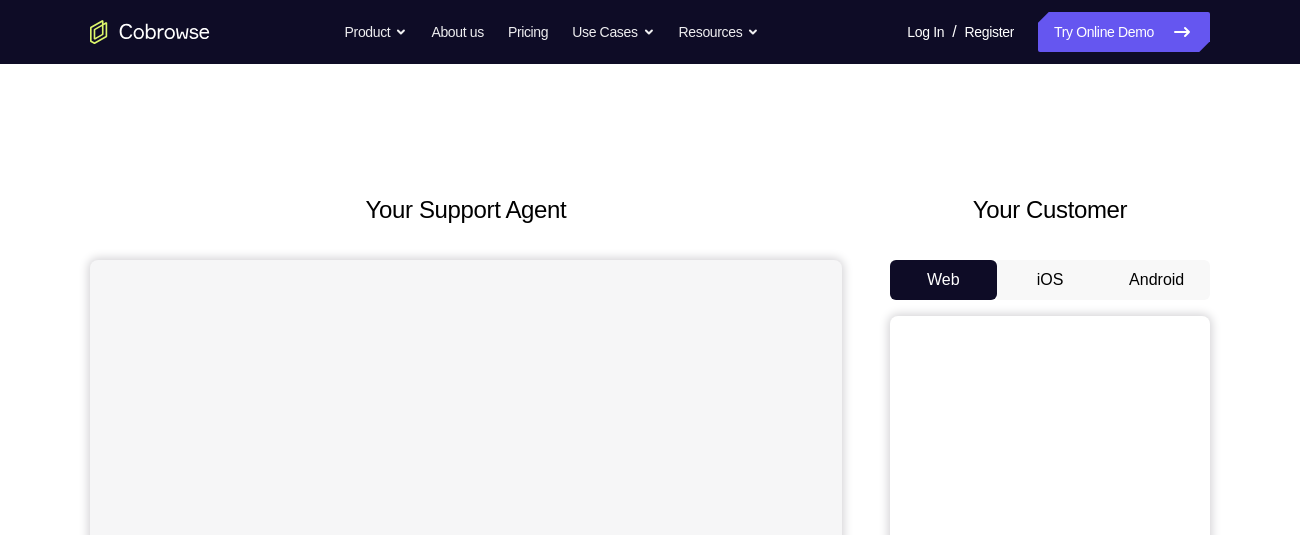 click on "Android" at bounding box center (1156, 280) 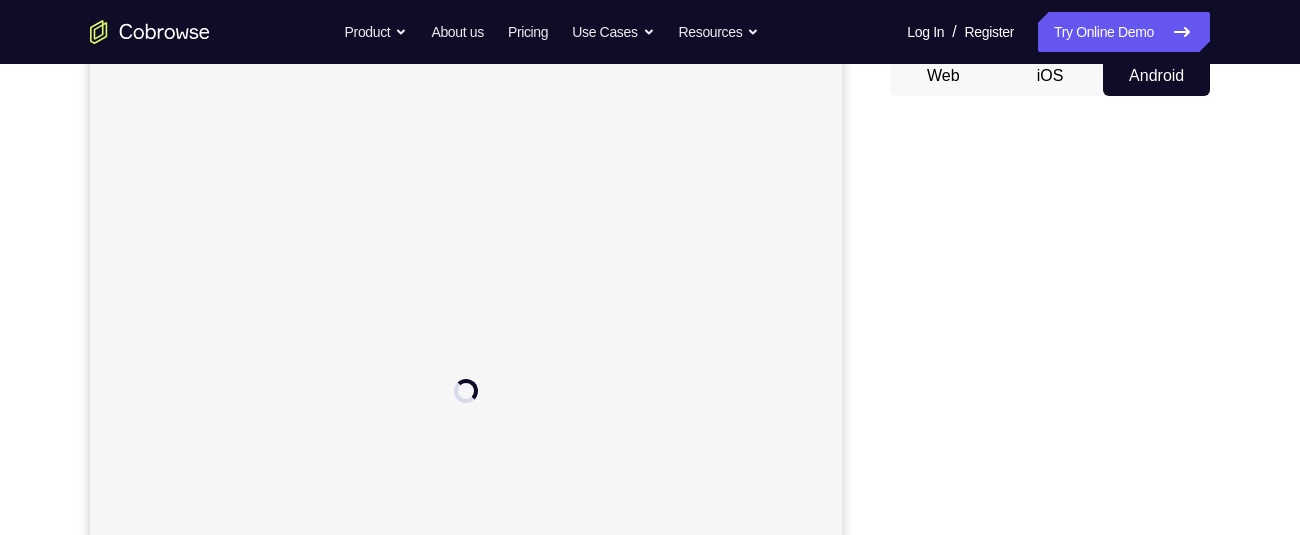 scroll, scrollTop: 0, scrollLeft: 0, axis: both 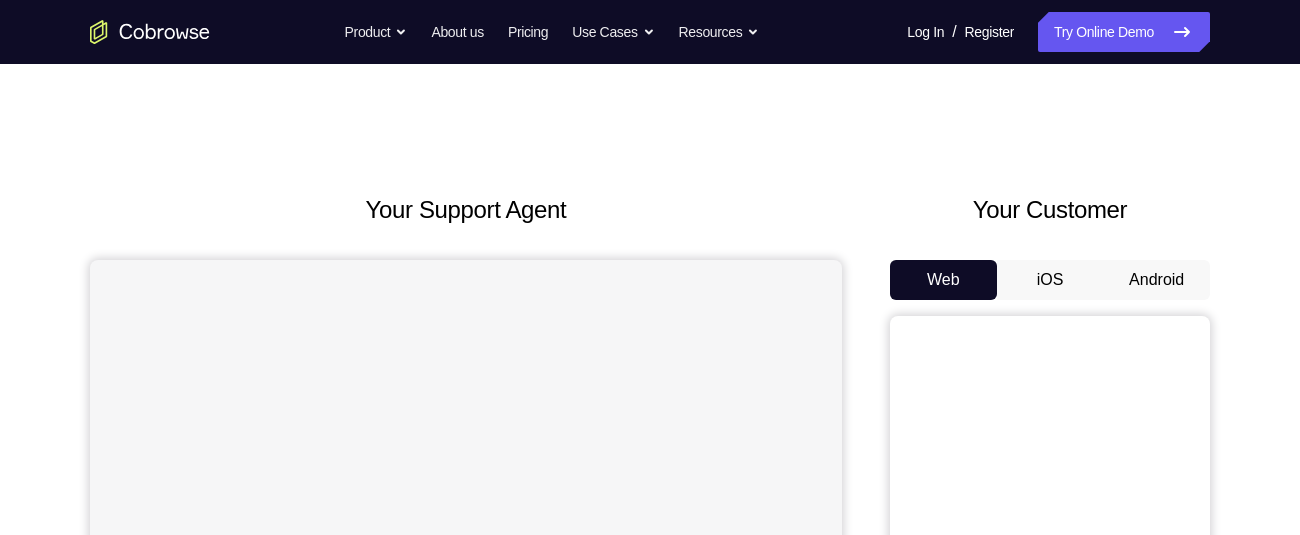 click on "Android" at bounding box center (1156, 280) 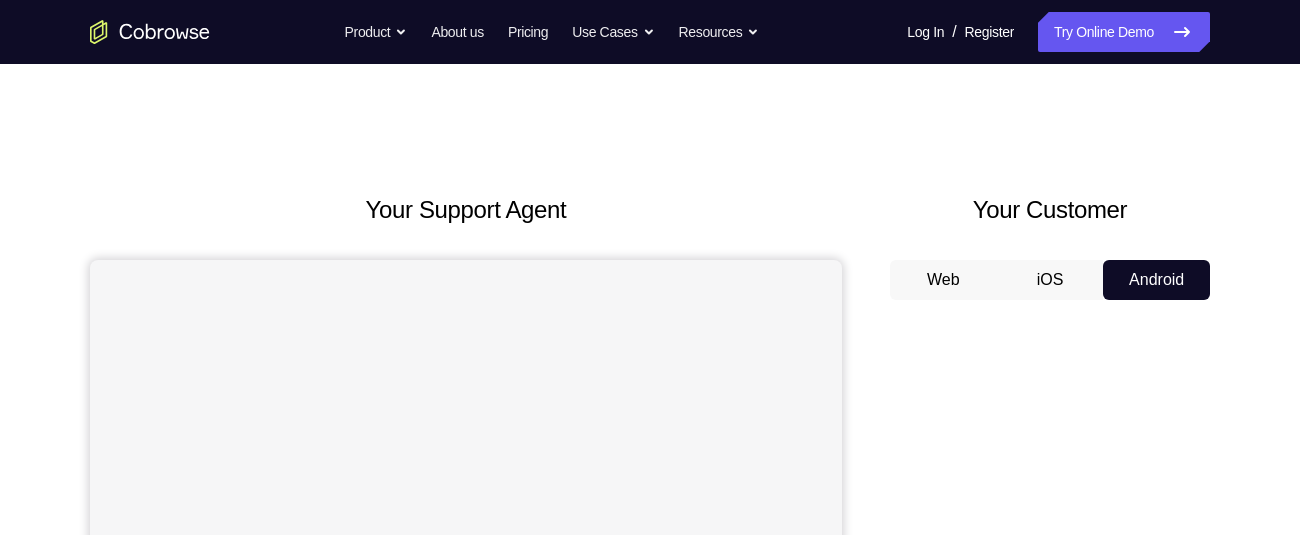 click on "Your Support Agent             Your Customer       Web   iOS   Android                         Next Steps   We’d be happy to give a product demo, answer any technical questions, or share best practices.          Create An Account             Contact Sales" at bounding box center (650, 723) 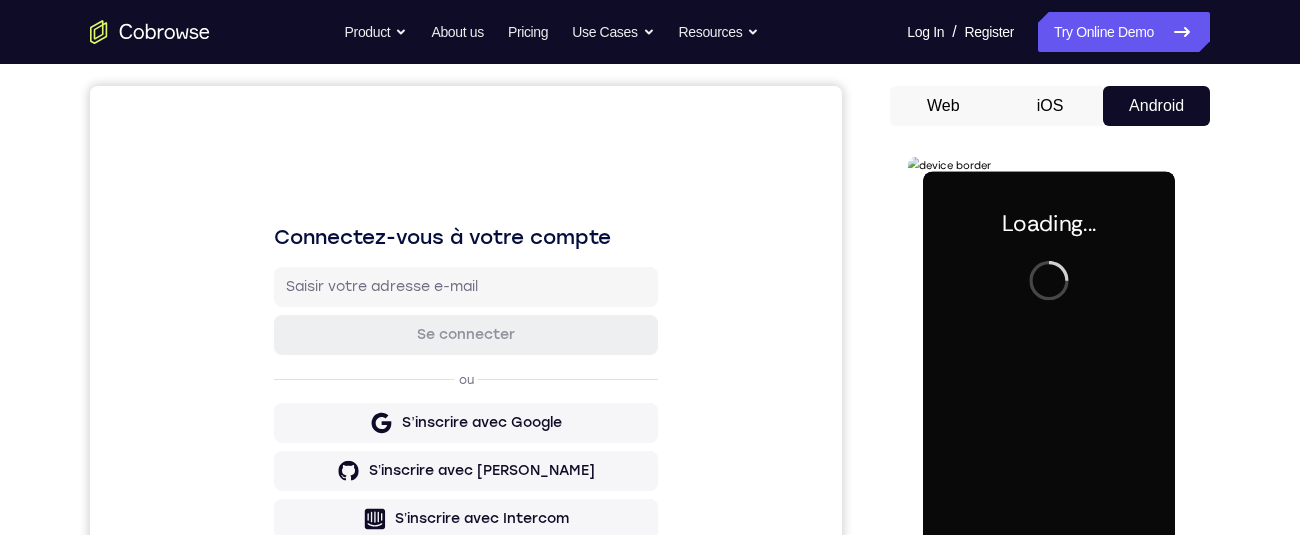 scroll, scrollTop: 0, scrollLeft: 0, axis: both 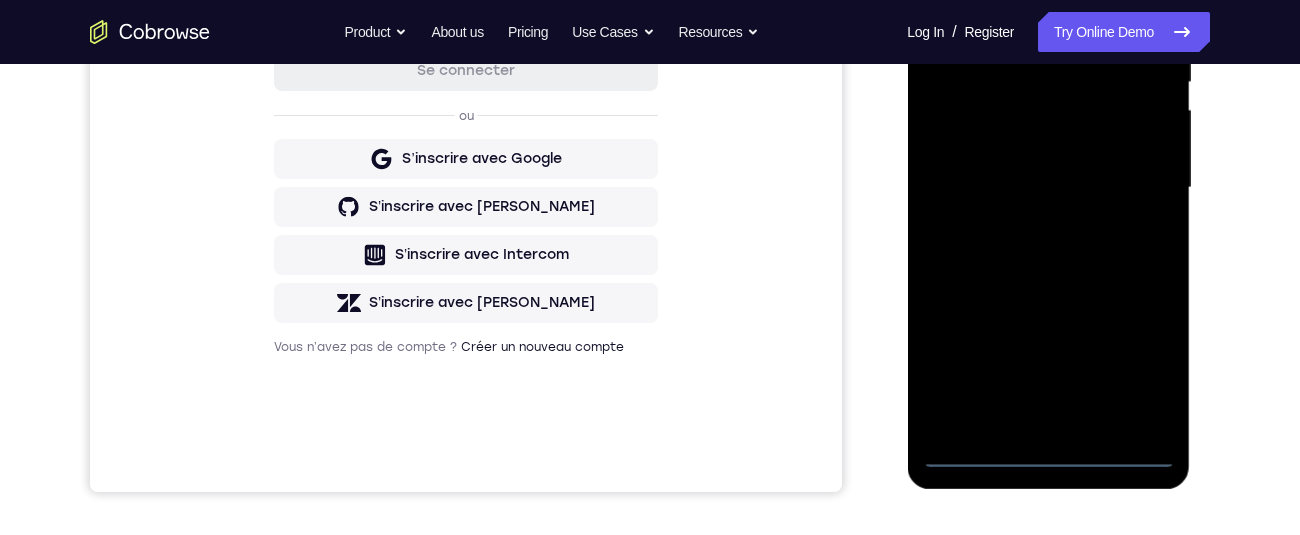 click at bounding box center [1048, 188] 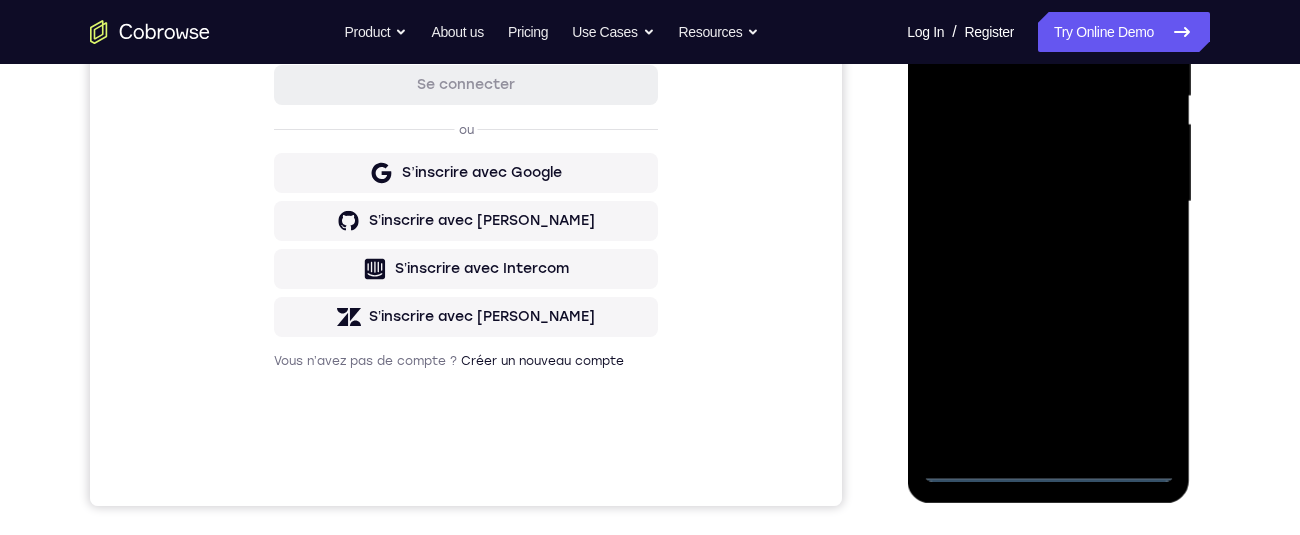 click at bounding box center (1048, 202) 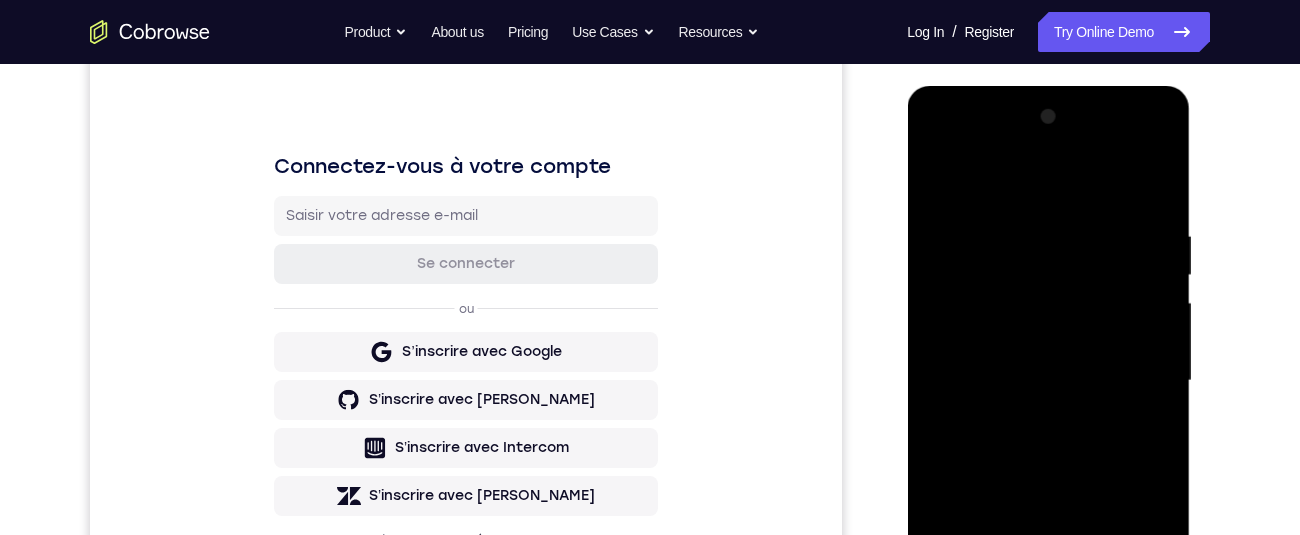 scroll, scrollTop: 227, scrollLeft: 0, axis: vertical 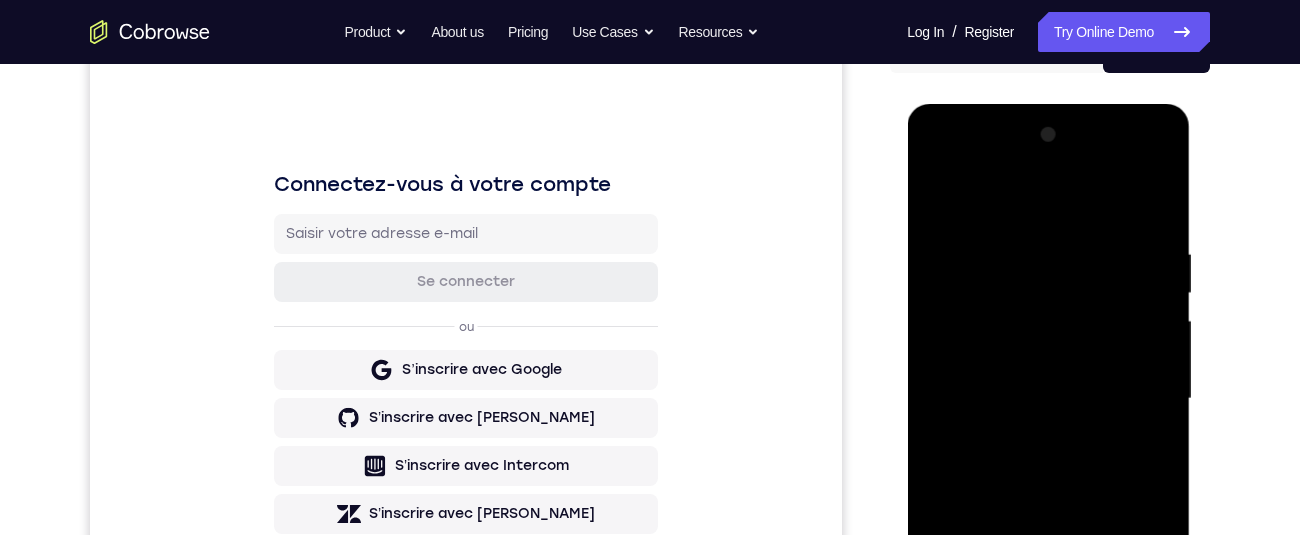 click at bounding box center (1048, 399) 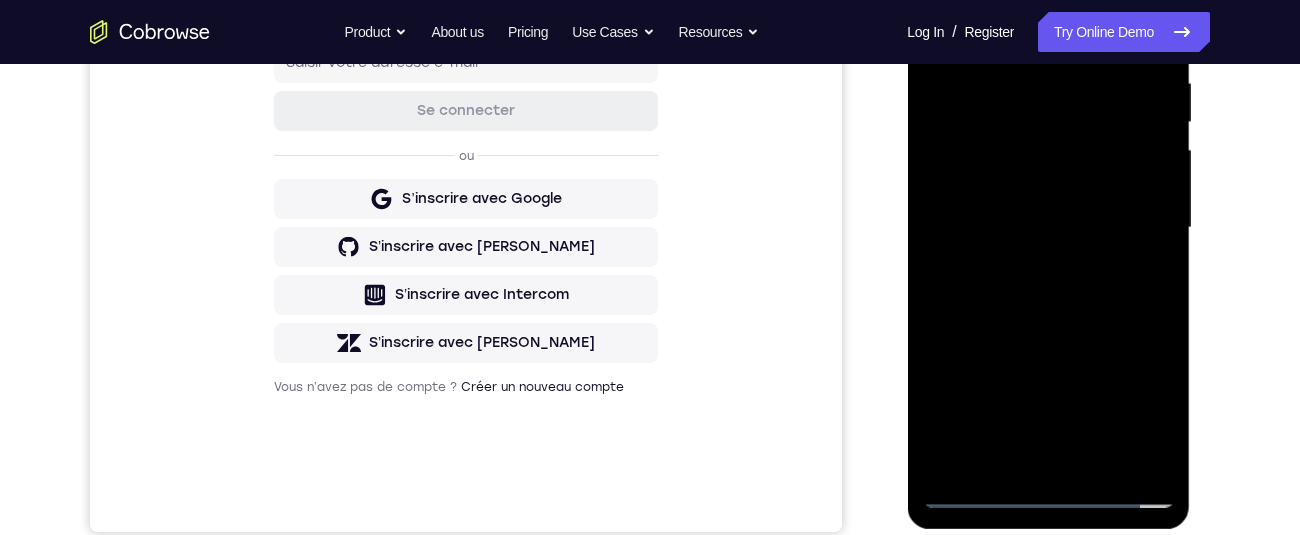 scroll, scrollTop: 405, scrollLeft: 0, axis: vertical 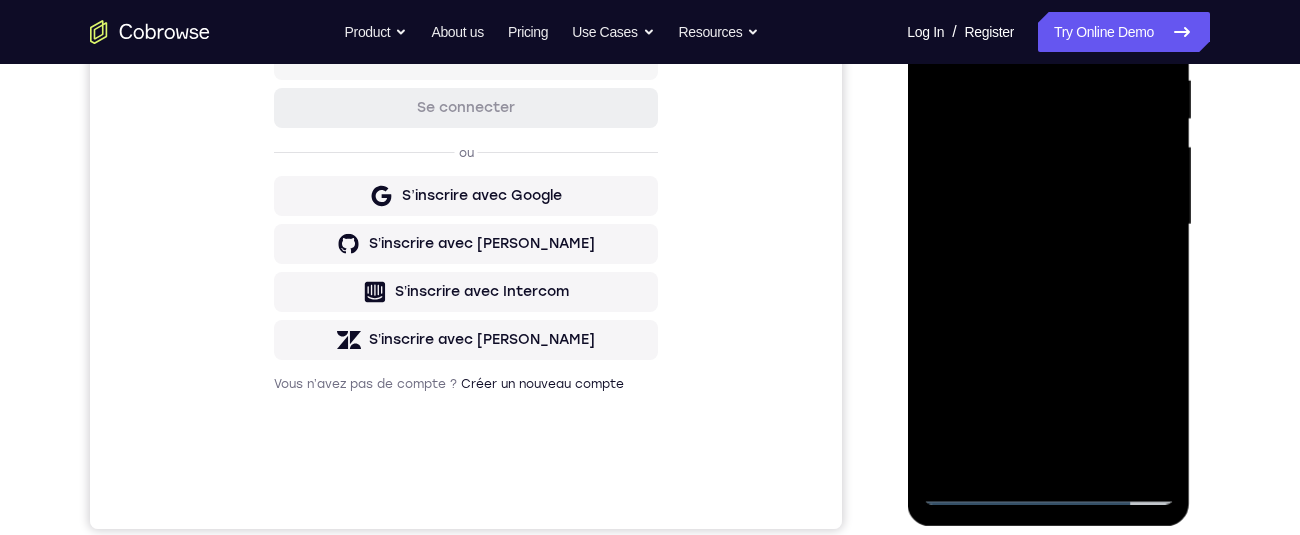 click at bounding box center (1048, 225) 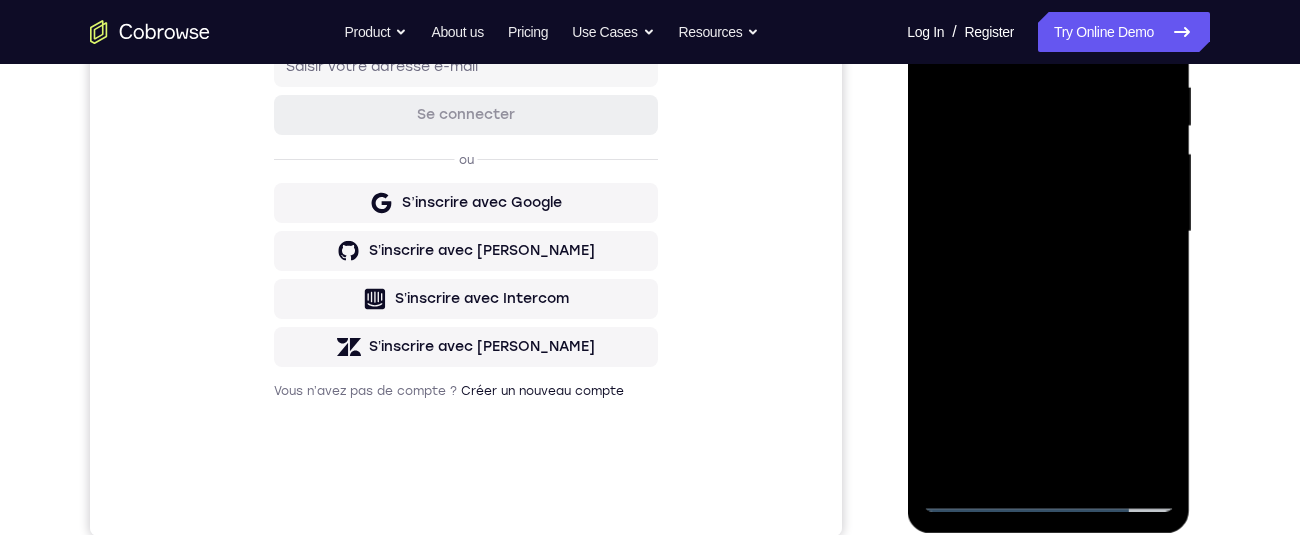 scroll, scrollTop: 480, scrollLeft: 0, axis: vertical 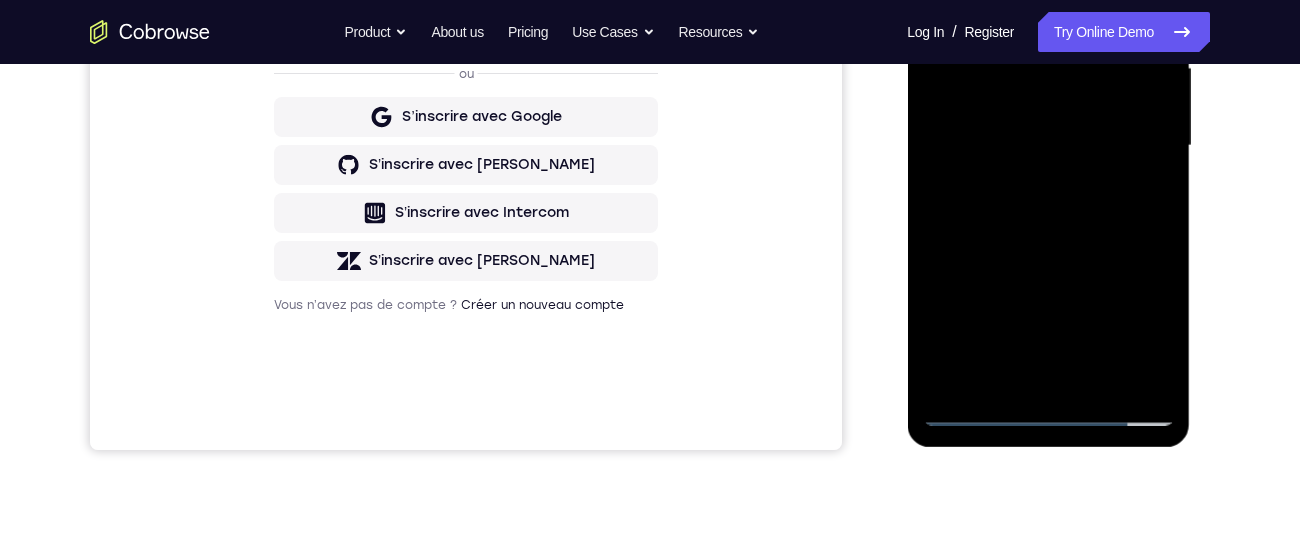 click at bounding box center (1048, 146) 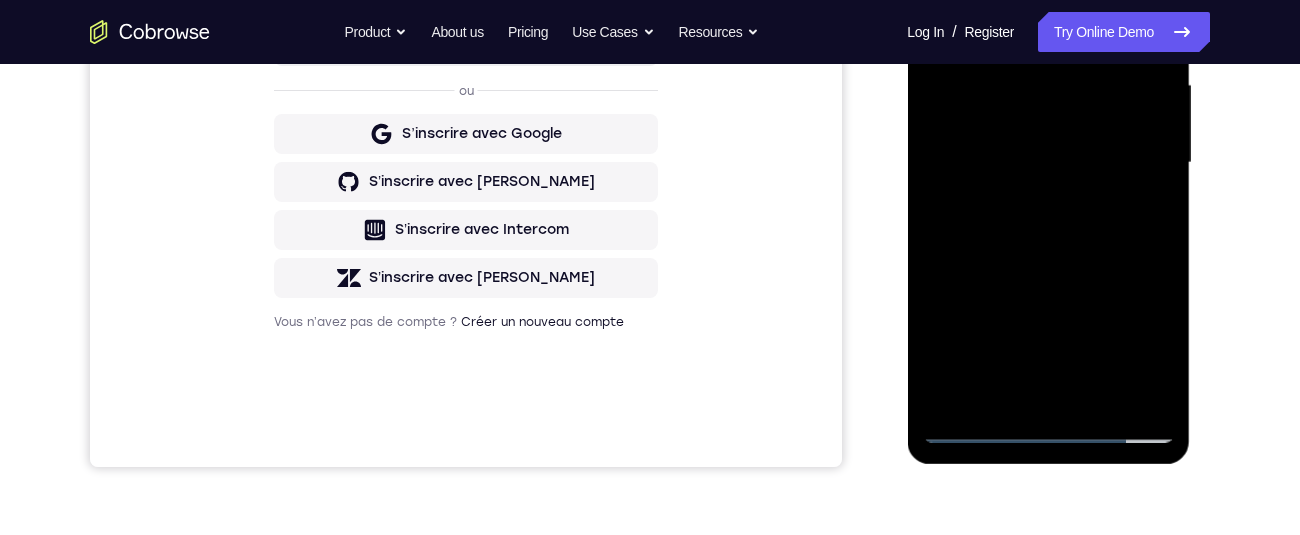 click on "Your Support Agent             Your Customer       Web   iOS   Android                         Next Steps   We’d be happy to give a product demo, answer any technical questions, or share best practices.          Create An Account             Contact Sales" at bounding box center (650, 260) 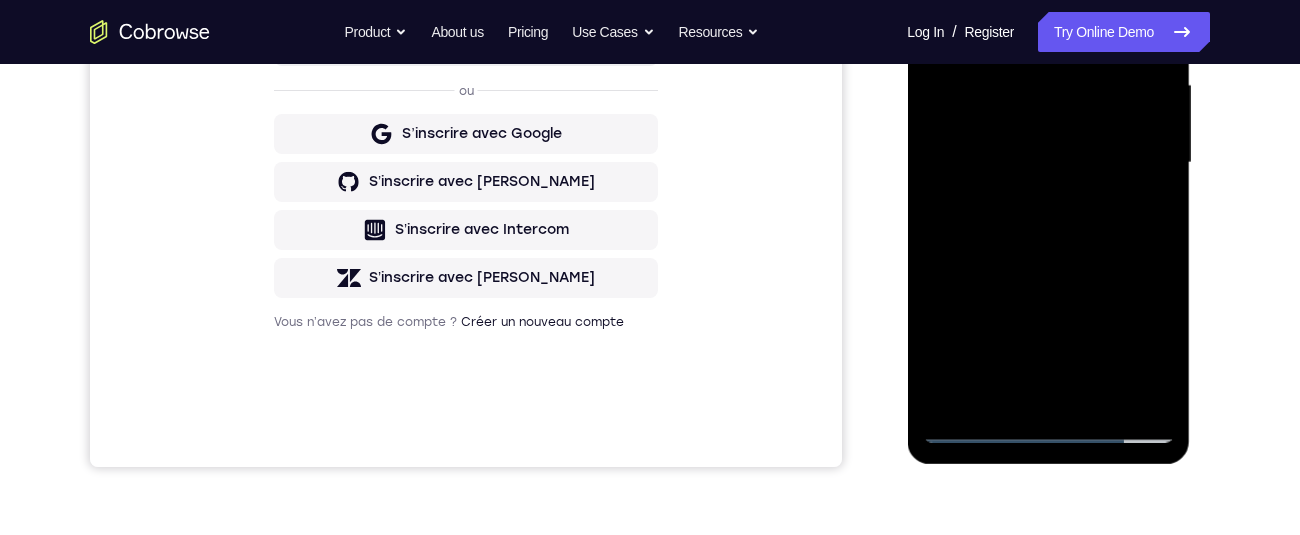 click at bounding box center (1048, 163) 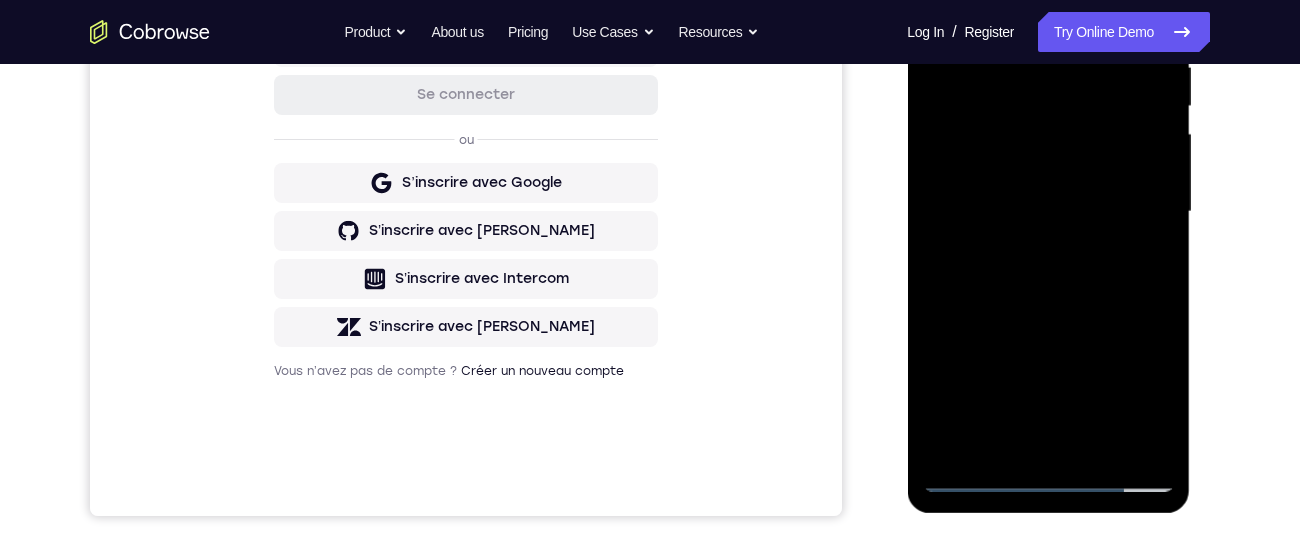 scroll, scrollTop: 415, scrollLeft: 0, axis: vertical 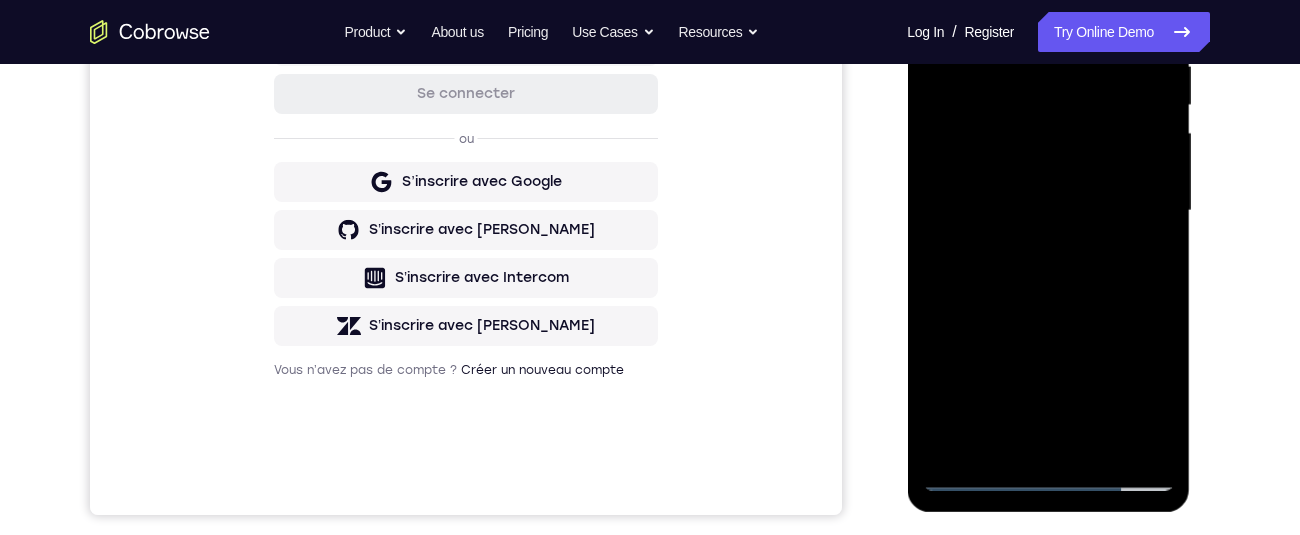 click at bounding box center (1048, 211) 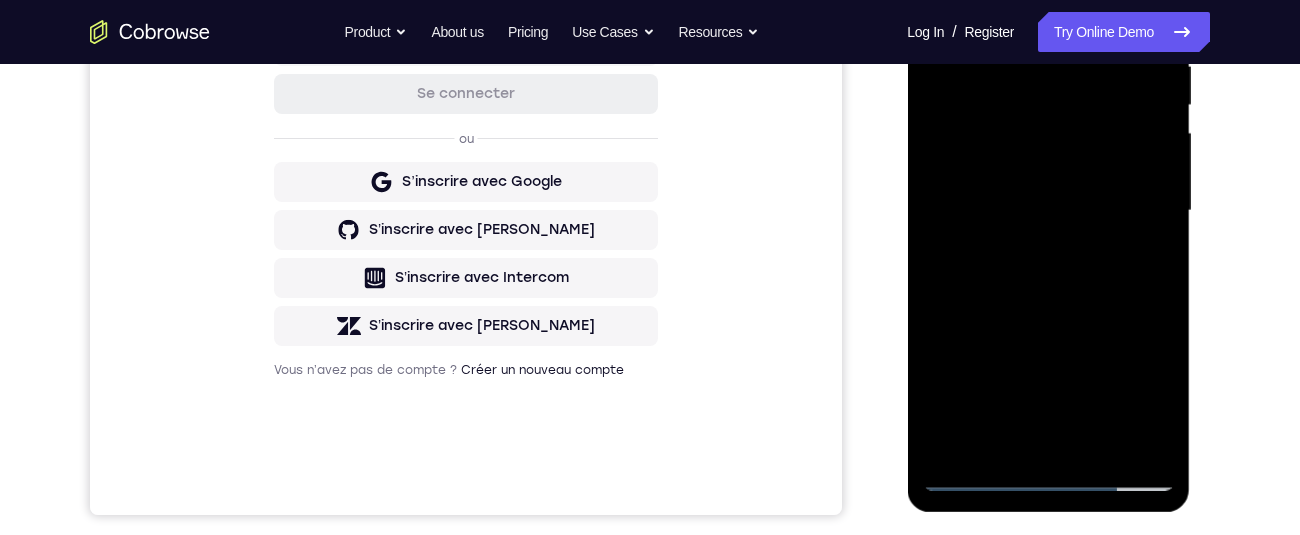 click at bounding box center [1048, 211] 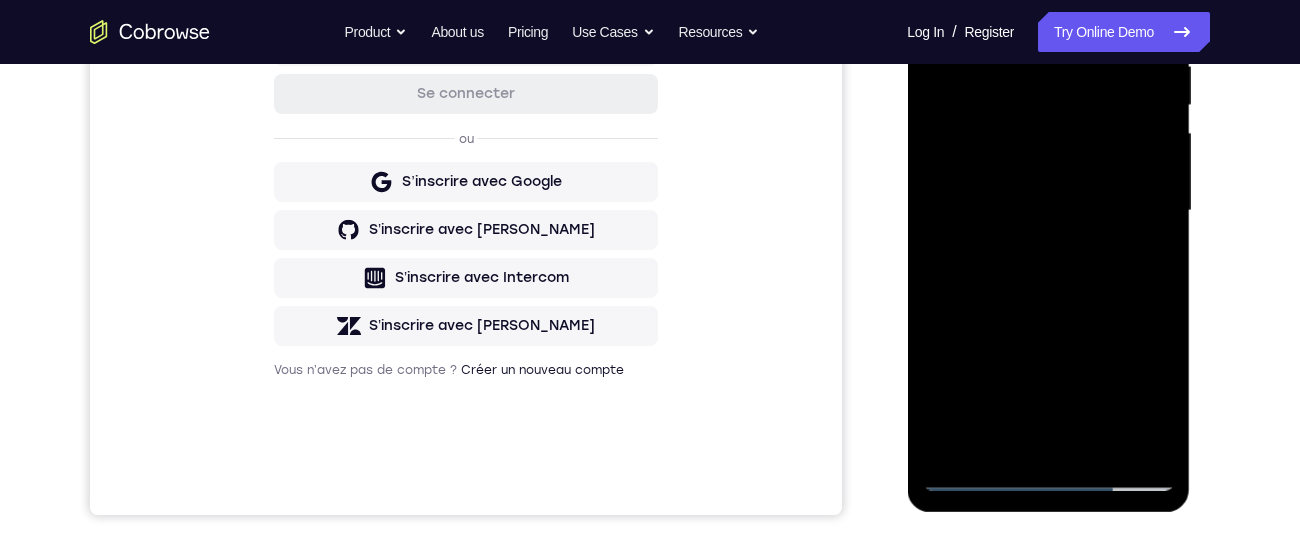 click at bounding box center [1048, 211] 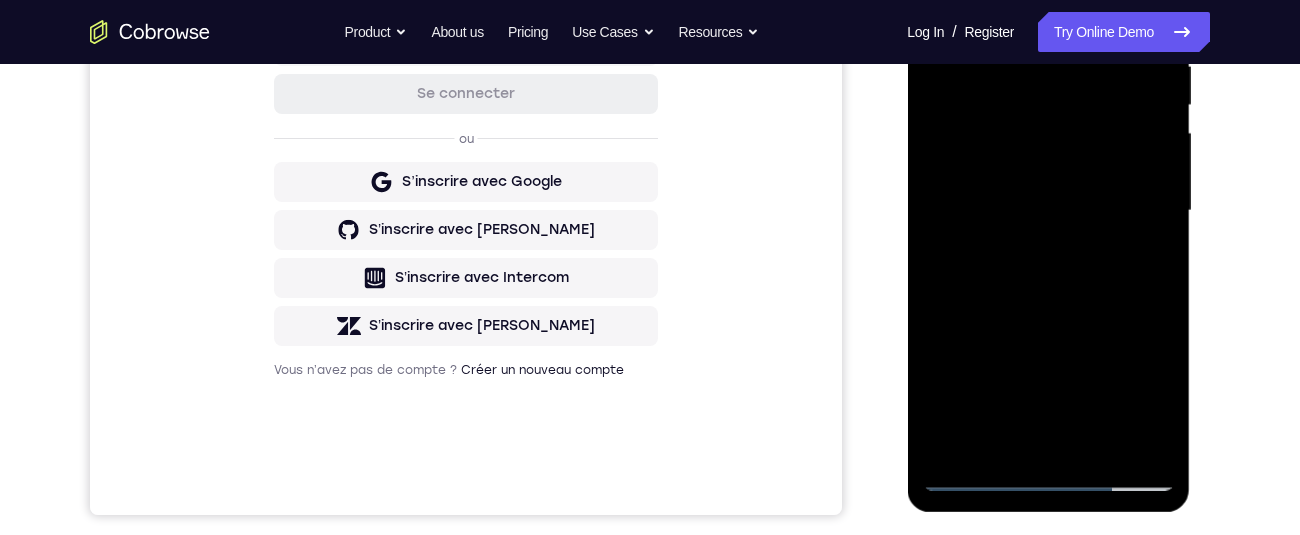 click at bounding box center [1048, 211] 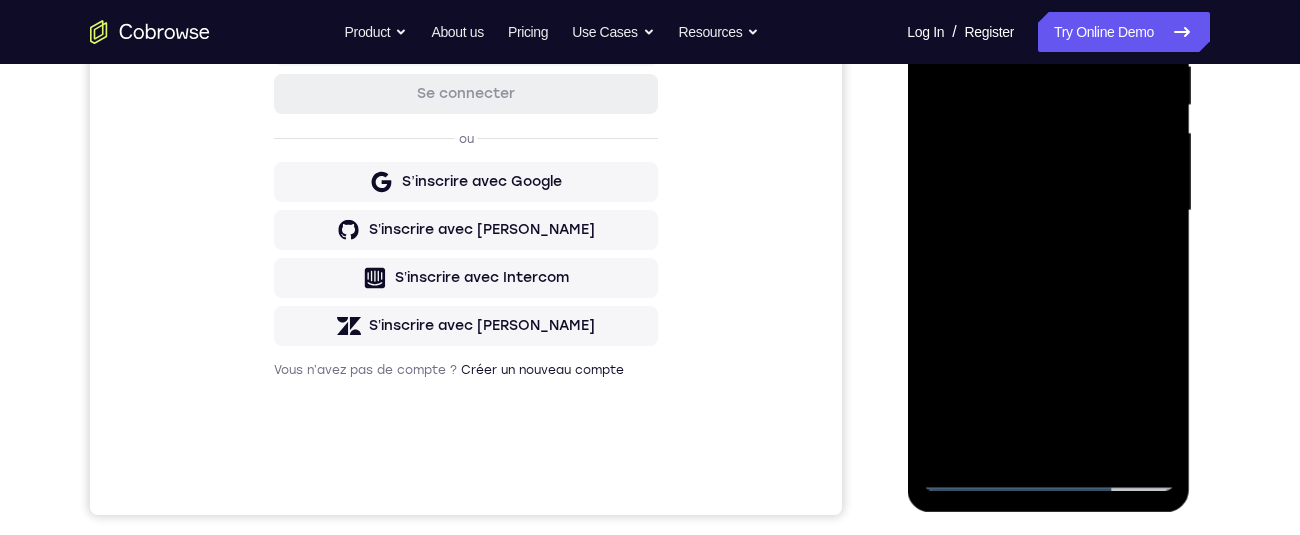 click at bounding box center (1048, 211) 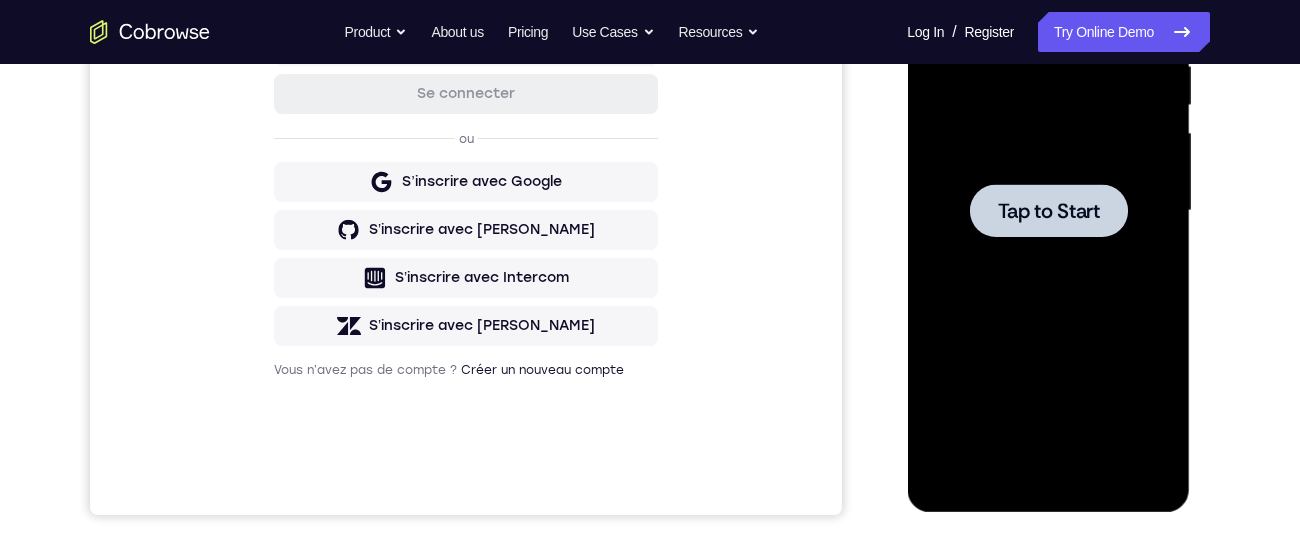 scroll, scrollTop: 0, scrollLeft: 0, axis: both 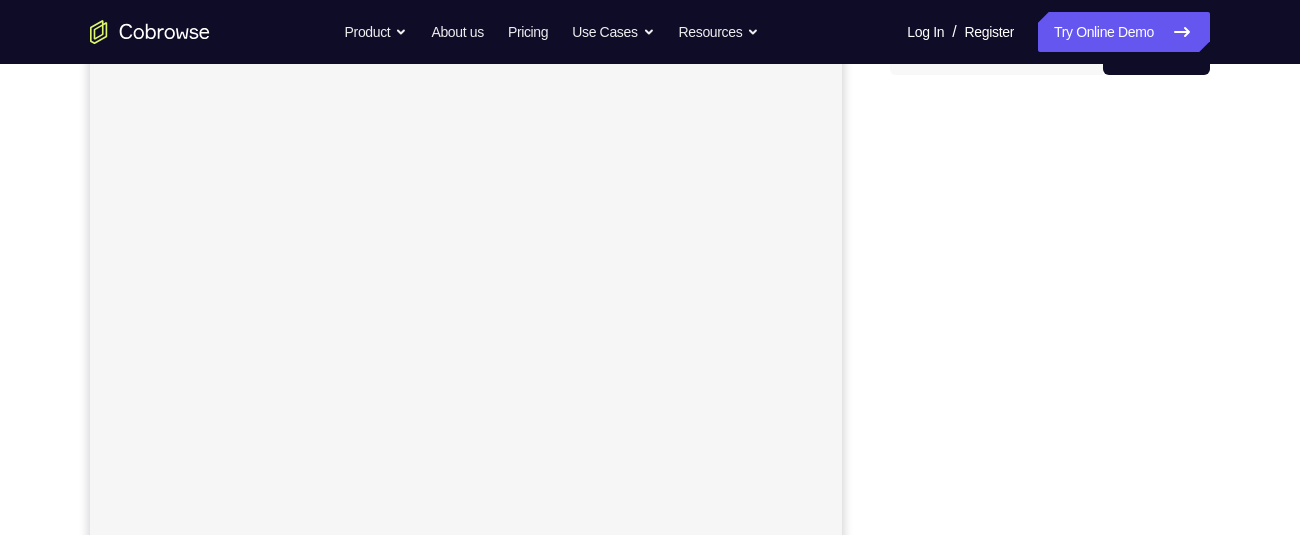 click on "Android" at bounding box center [1156, 55] 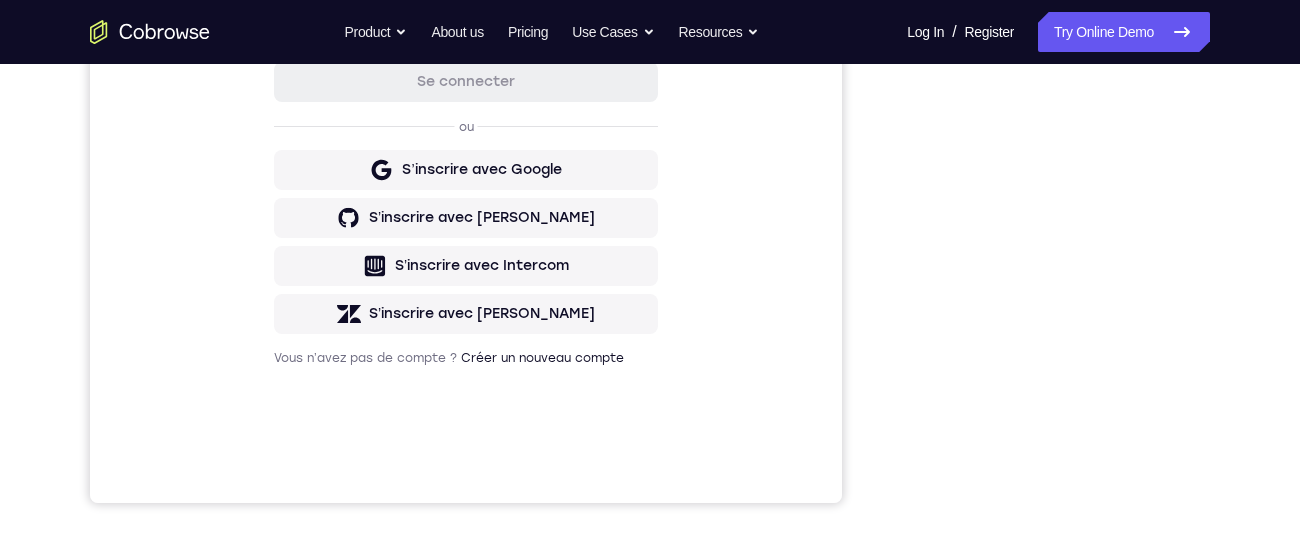 scroll, scrollTop: 0, scrollLeft: 0, axis: both 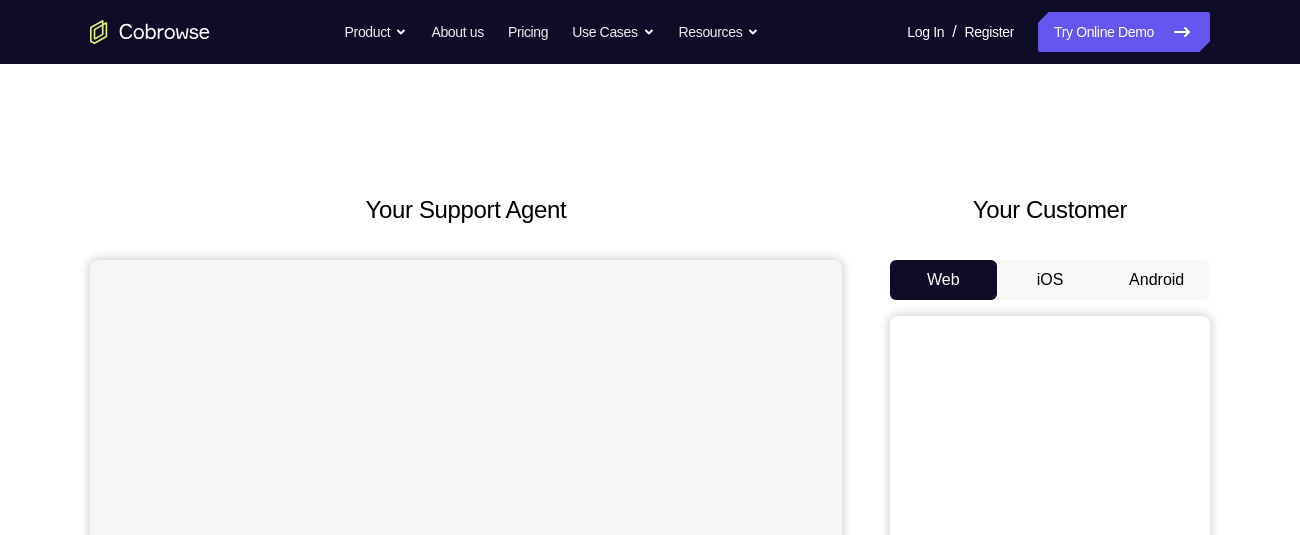 click on "Android" at bounding box center (1156, 280) 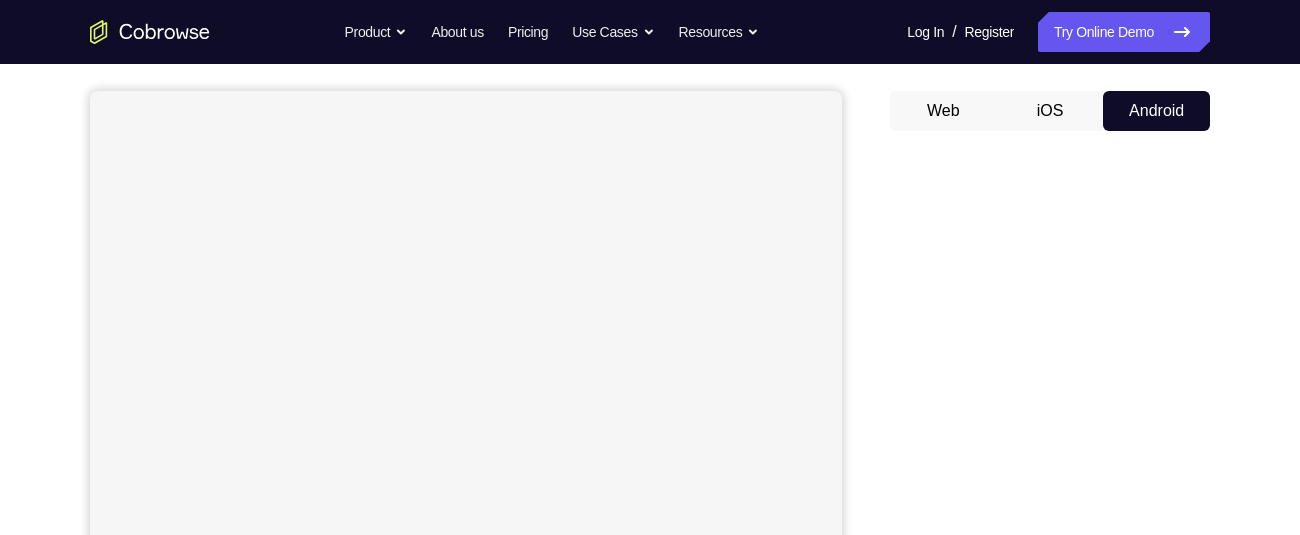 scroll, scrollTop: 154, scrollLeft: 0, axis: vertical 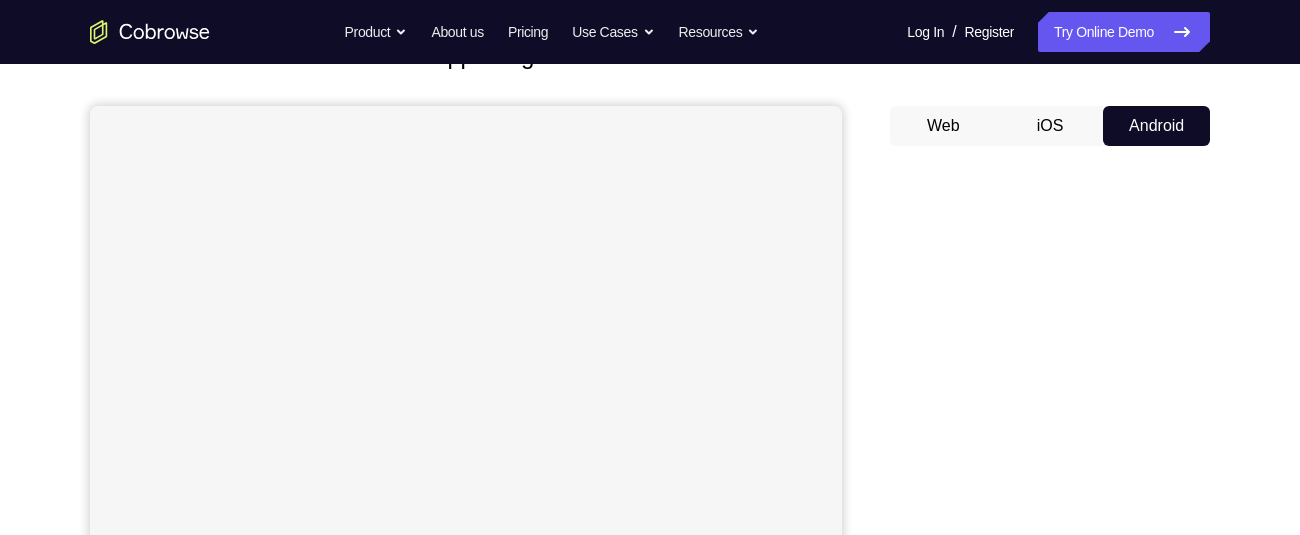 click on "Android" at bounding box center [1156, 126] 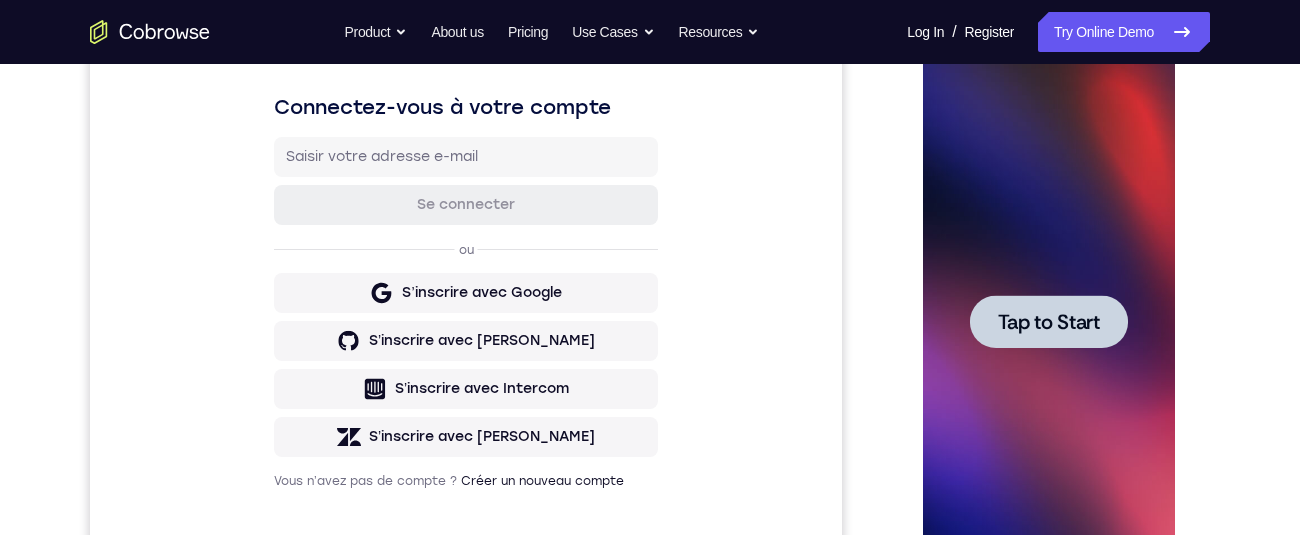 click on "Tap to Start" at bounding box center [1048, 322] 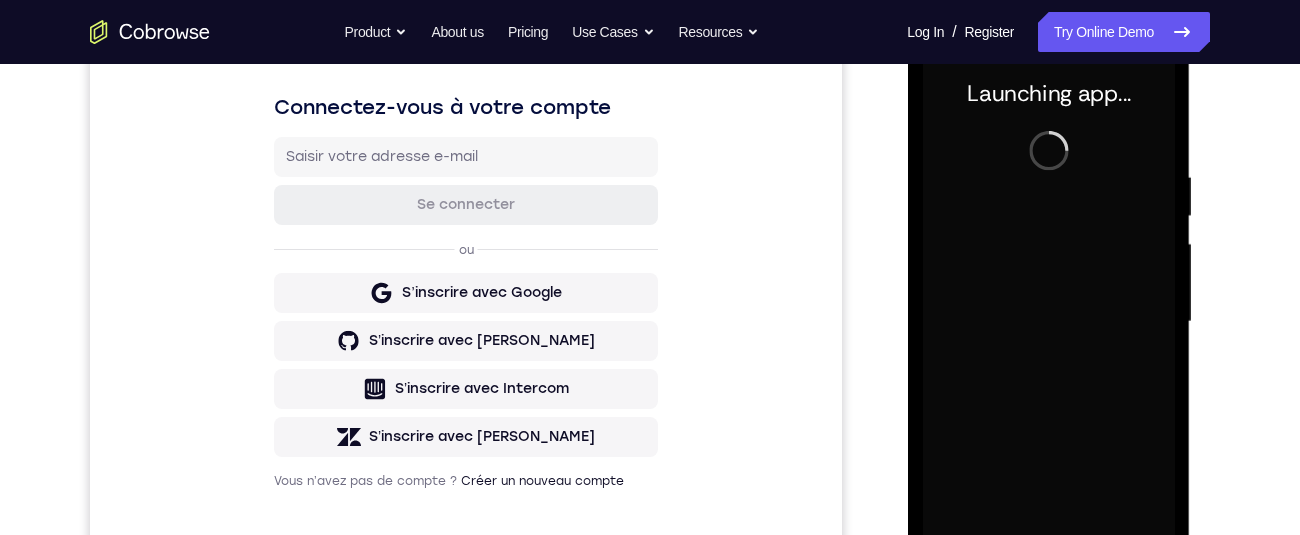 scroll, scrollTop: 523, scrollLeft: 0, axis: vertical 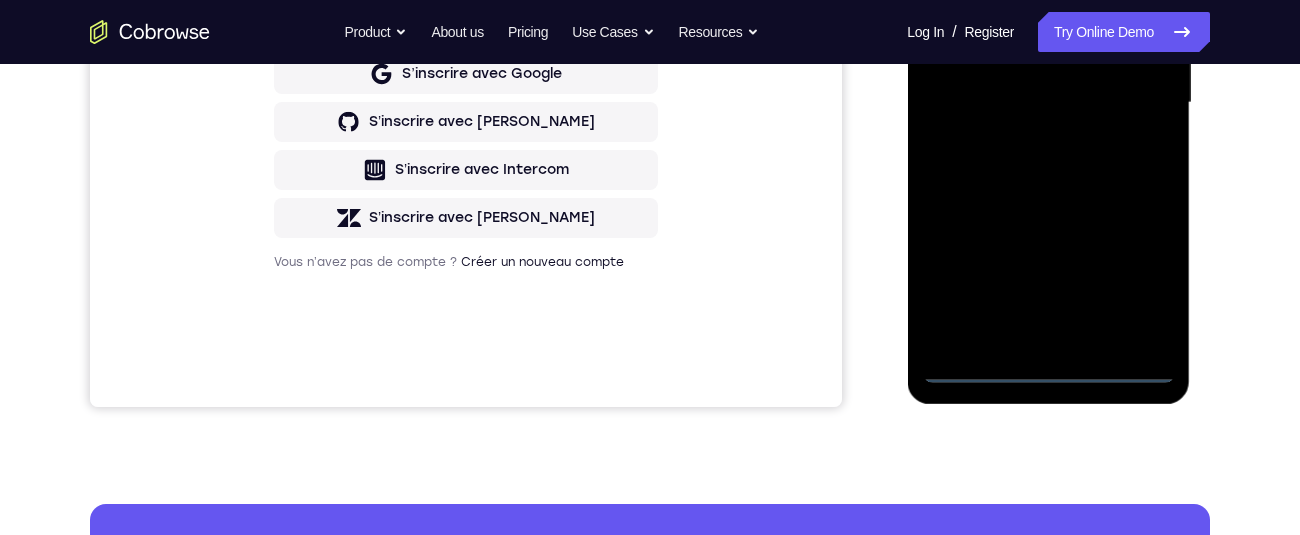 click at bounding box center (1048, 103) 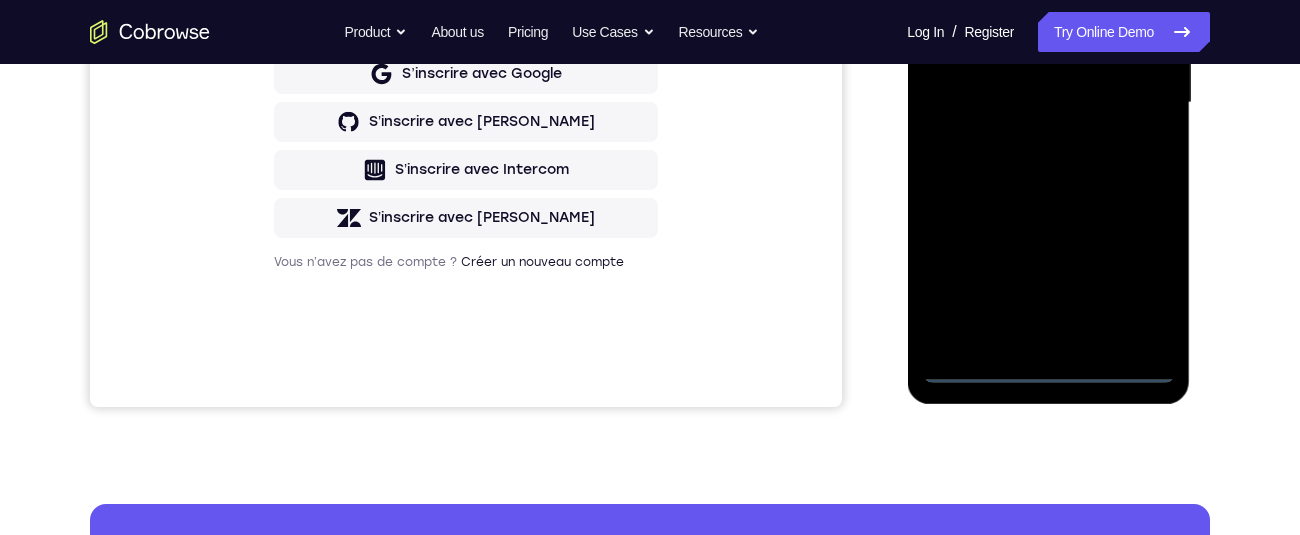 click at bounding box center [1048, 103] 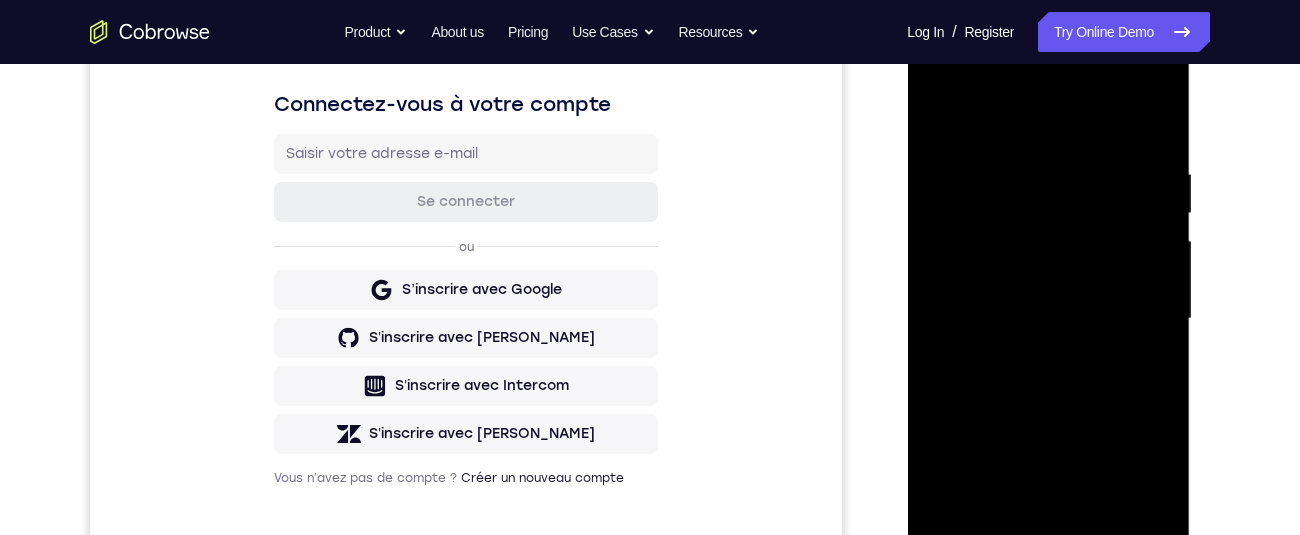 scroll, scrollTop: 275, scrollLeft: 0, axis: vertical 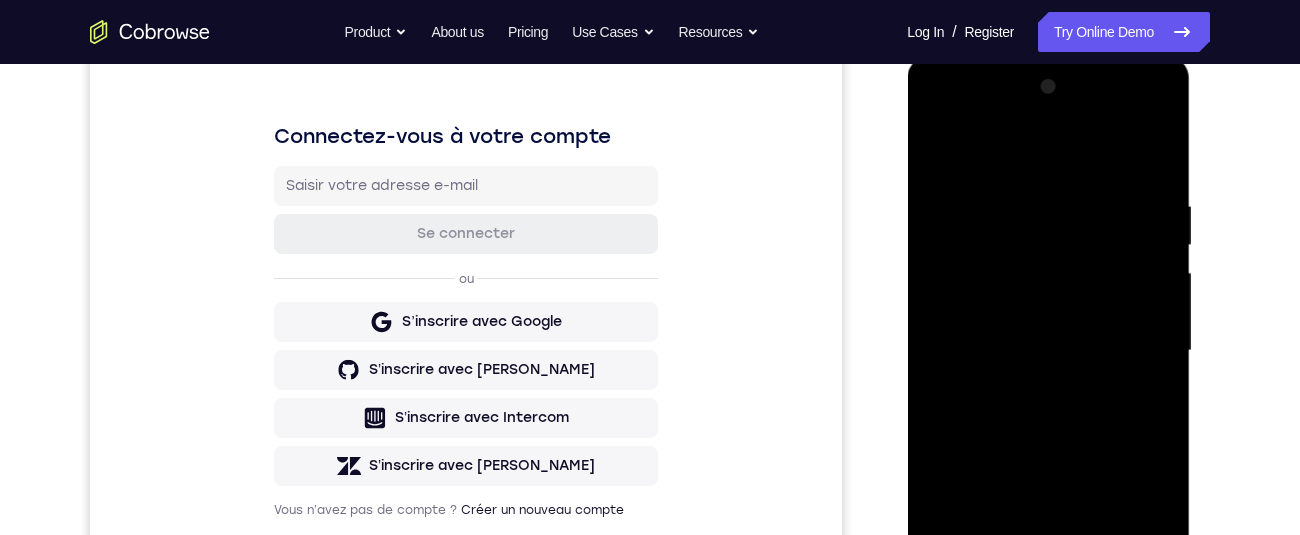 click at bounding box center (1048, 351) 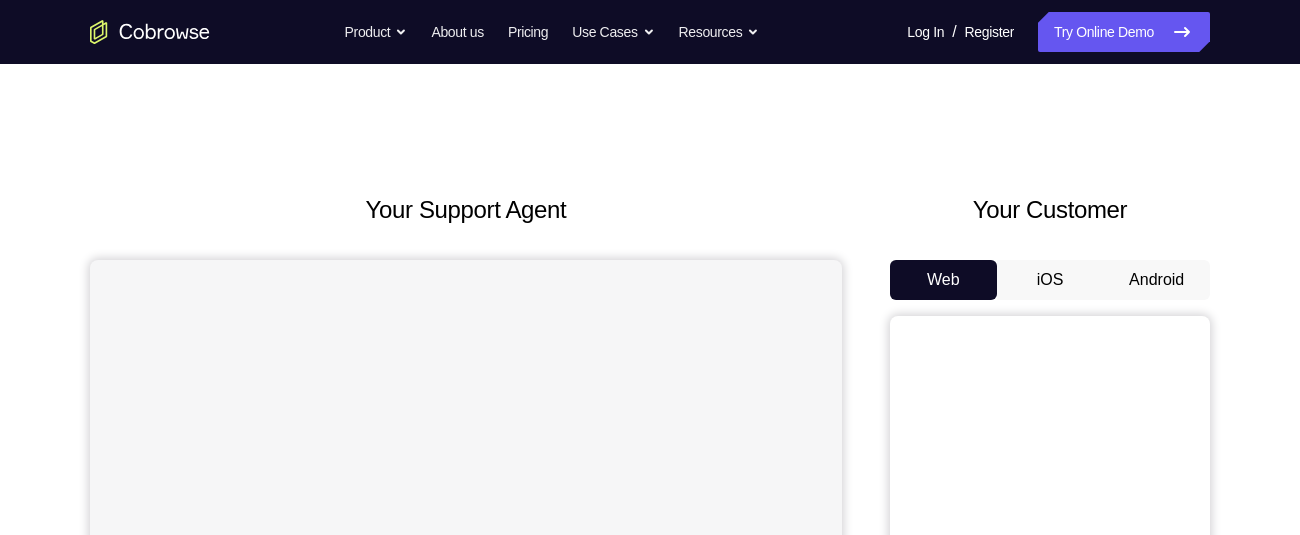 click on "Android" at bounding box center [1156, 280] 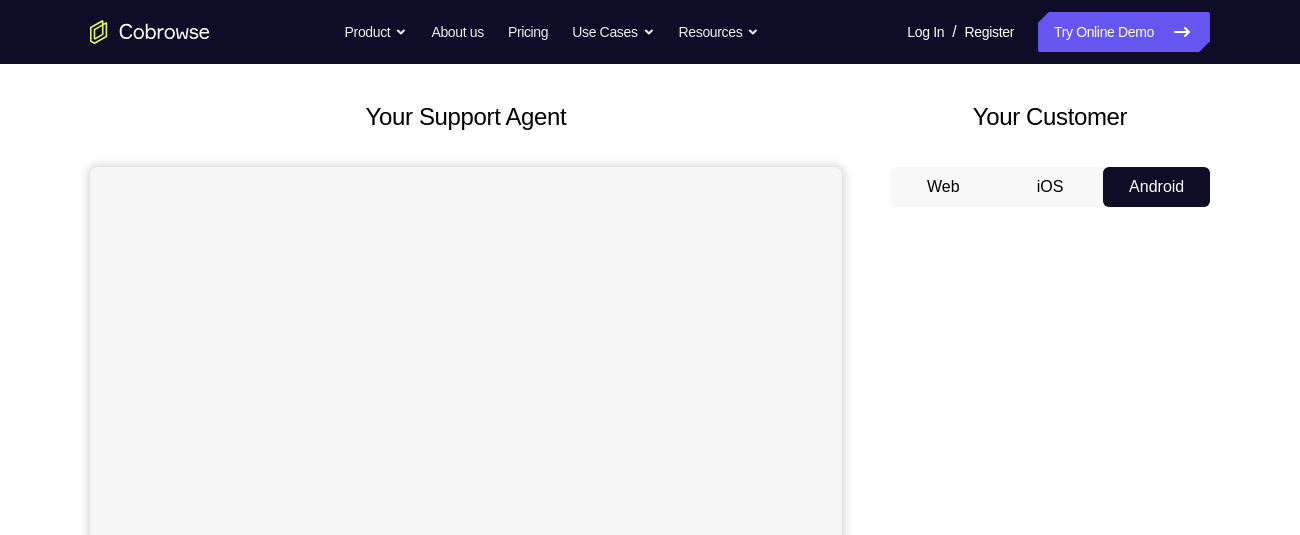 scroll, scrollTop: 276, scrollLeft: 0, axis: vertical 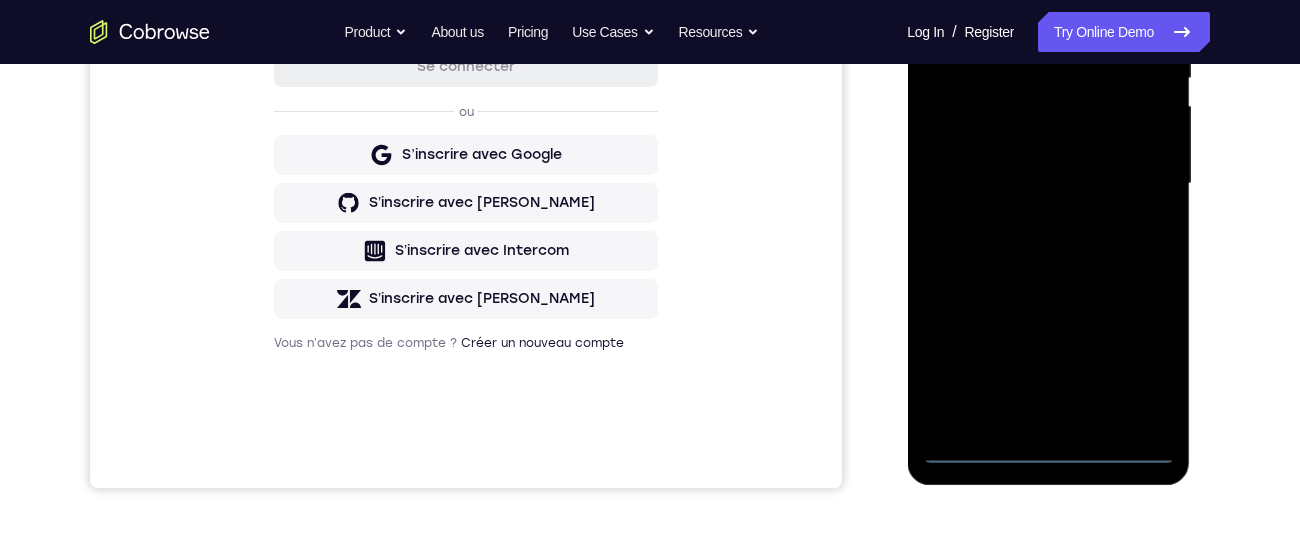 click at bounding box center [1048, 184] 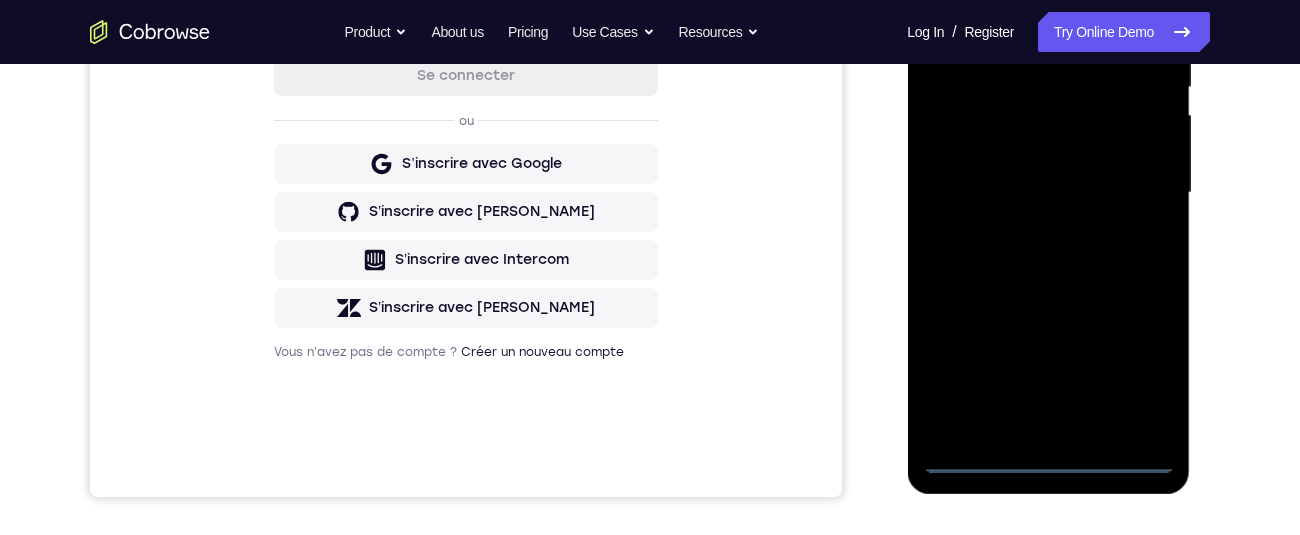 click at bounding box center (1048, 193) 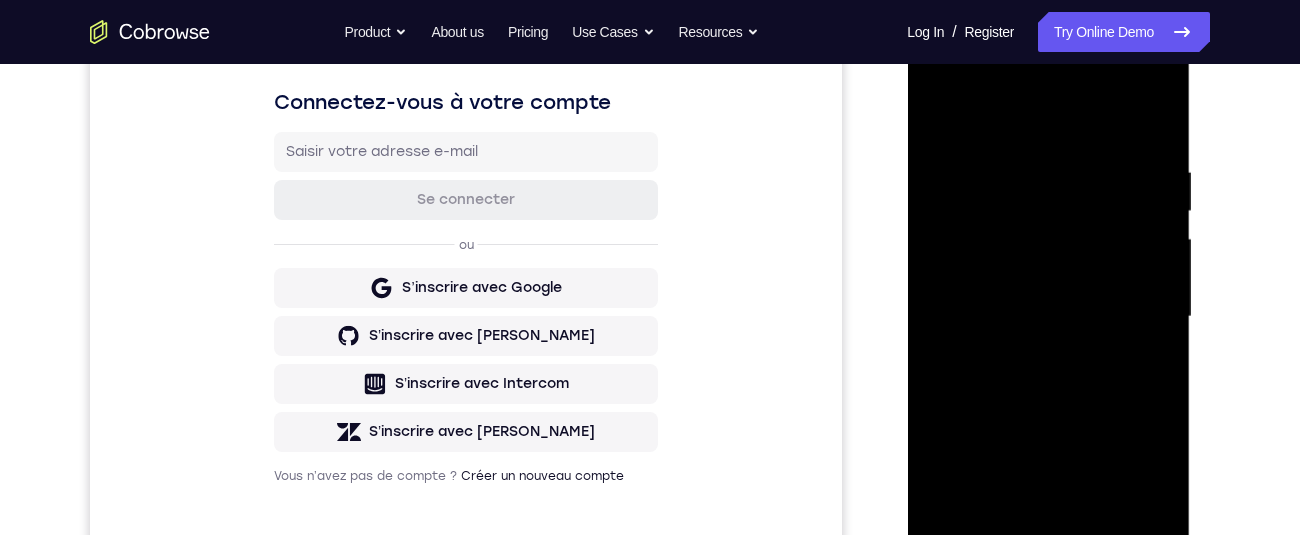 scroll, scrollTop: 291, scrollLeft: 0, axis: vertical 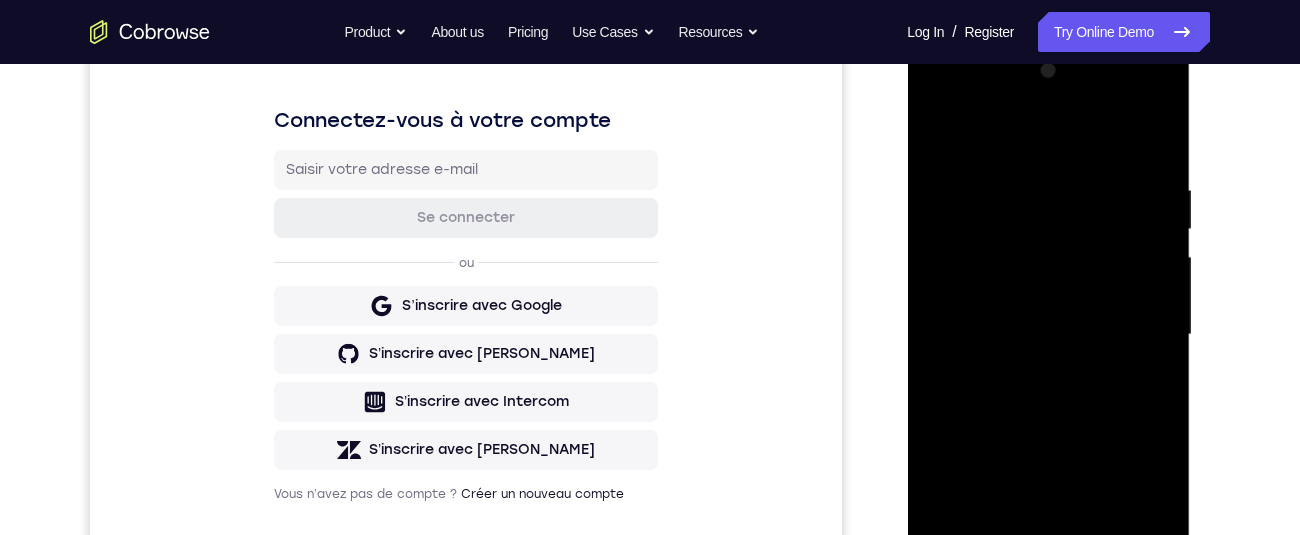 click at bounding box center (1048, 335) 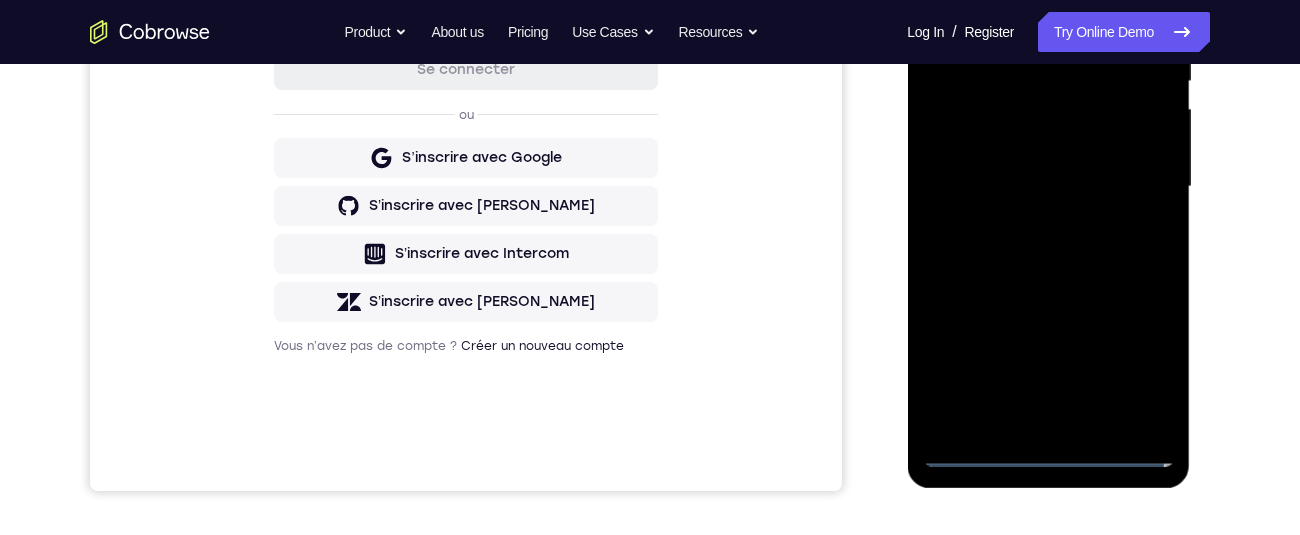 click at bounding box center (1048, 187) 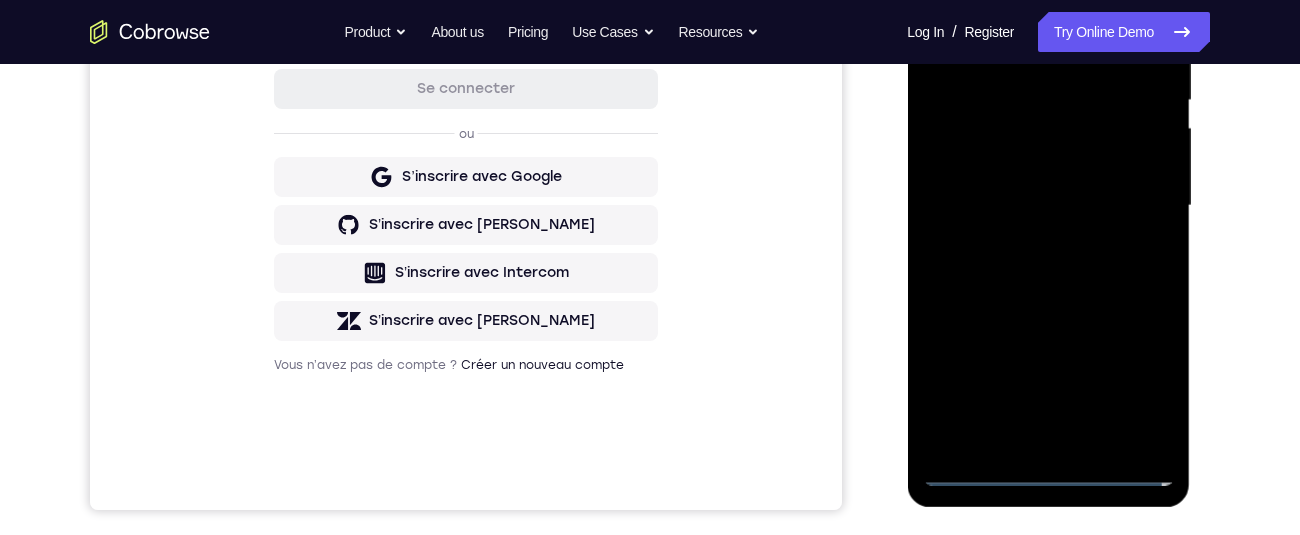click at bounding box center [1048, 206] 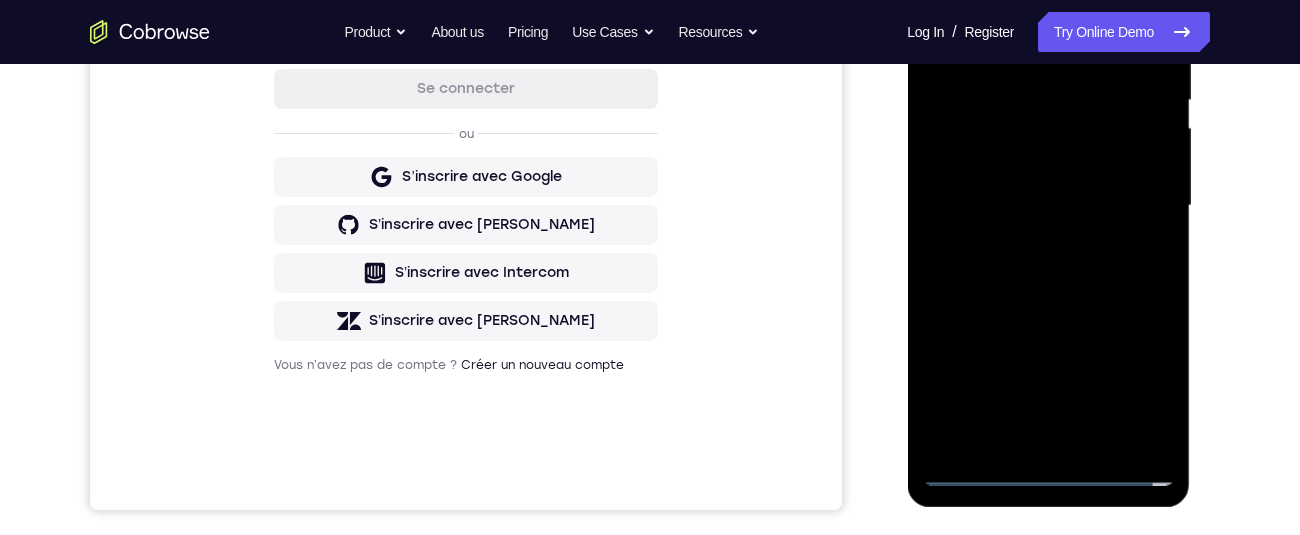 click at bounding box center [1048, 206] 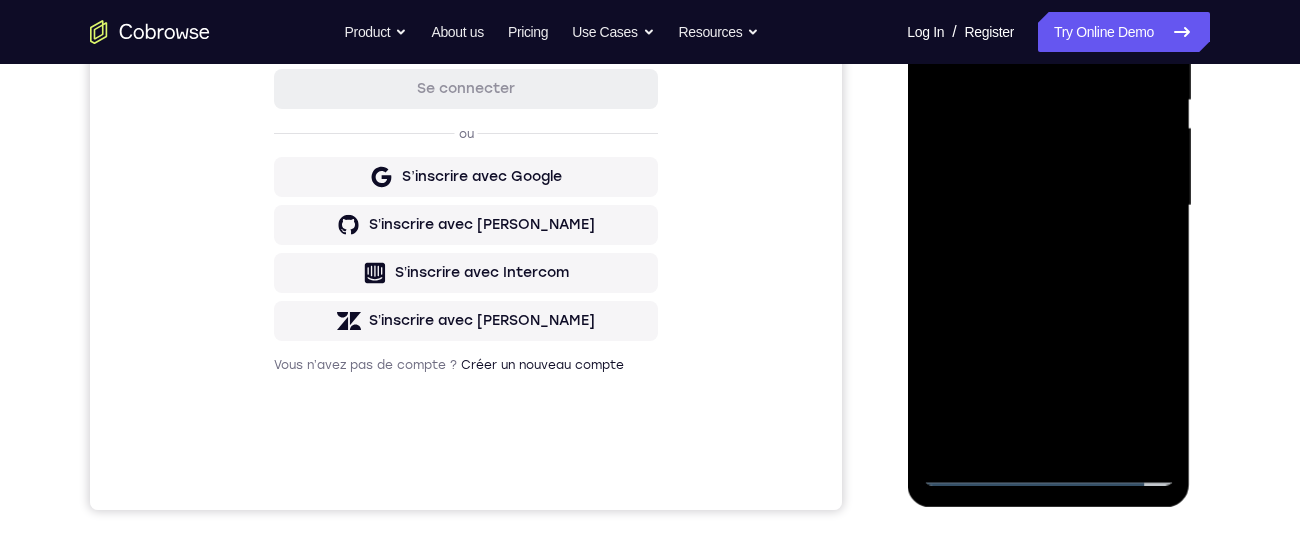 click at bounding box center (1048, 206) 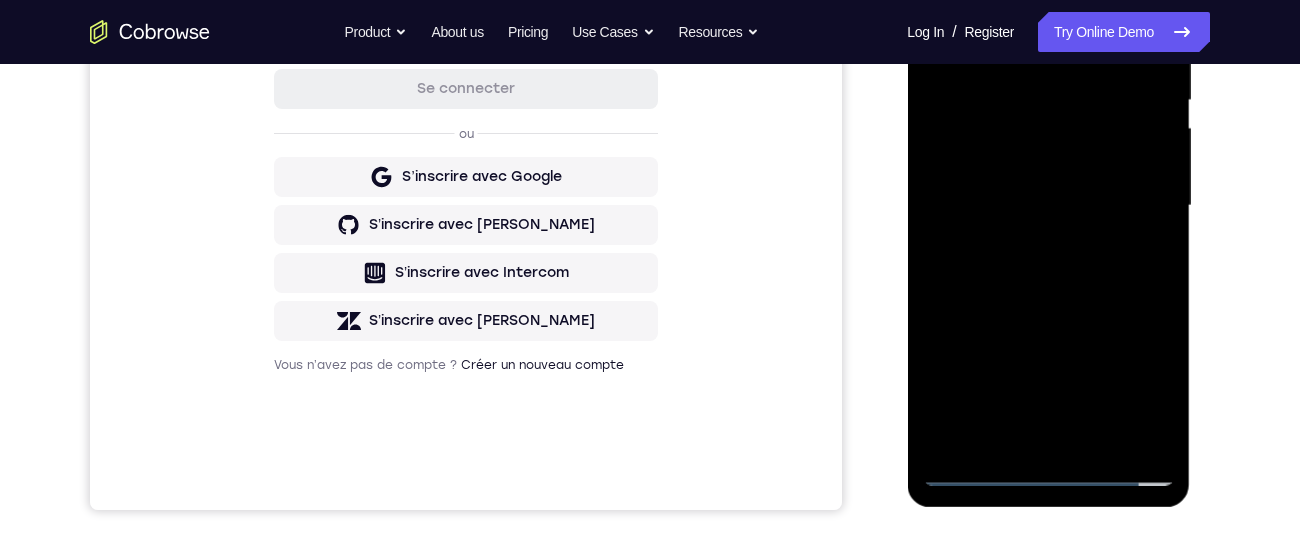 click at bounding box center (1048, 206) 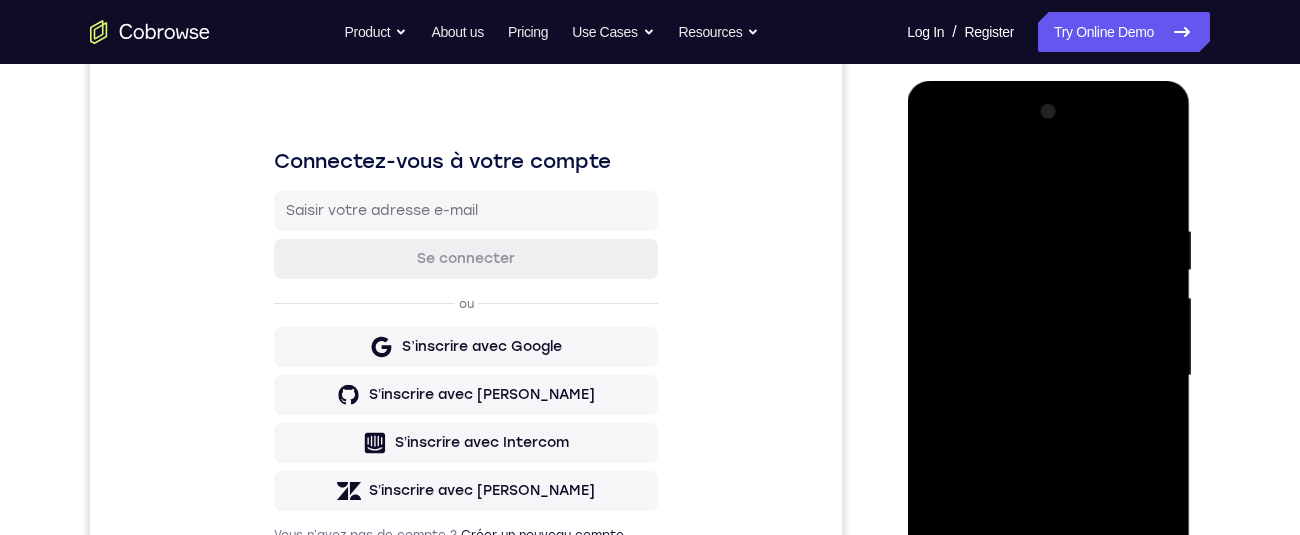 scroll, scrollTop: 249, scrollLeft: 0, axis: vertical 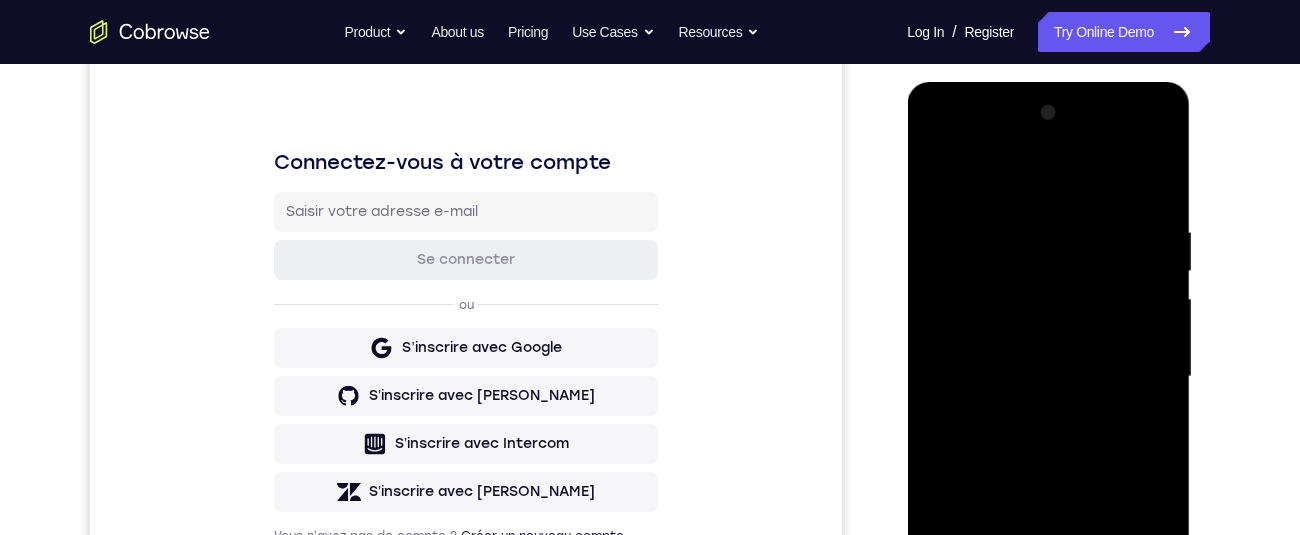 click at bounding box center [1048, 377] 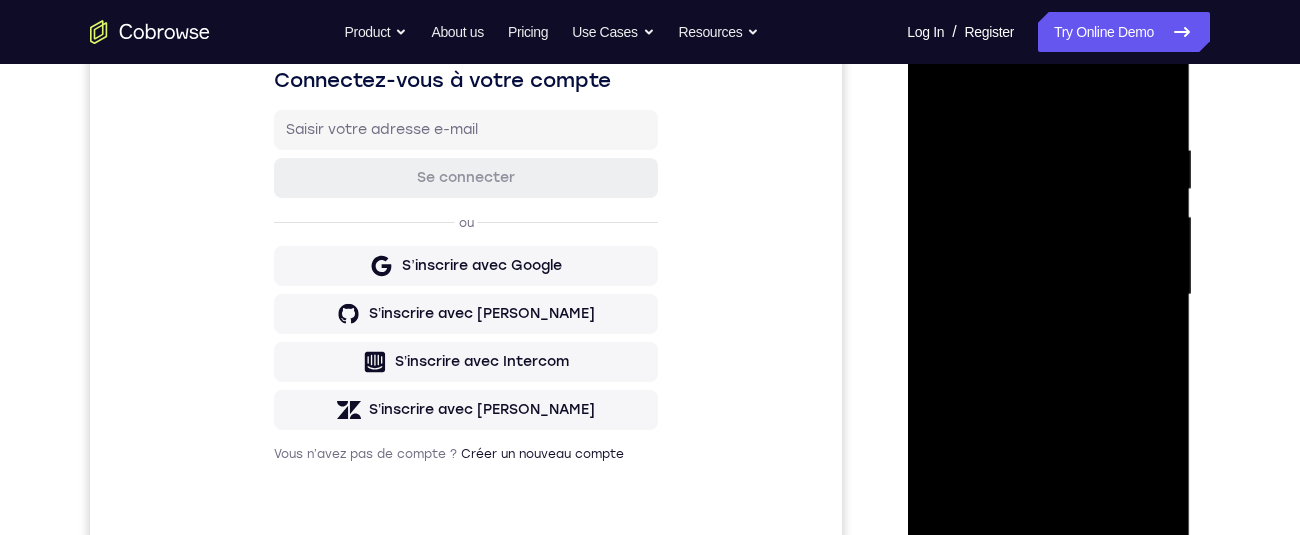 scroll, scrollTop: 346, scrollLeft: 0, axis: vertical 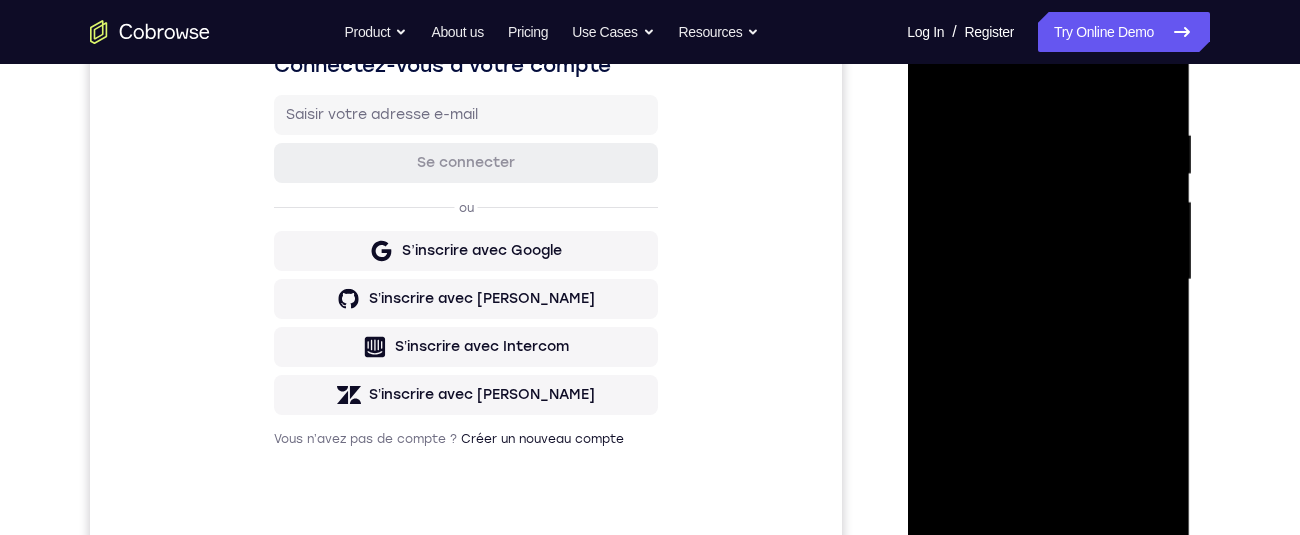click at bounding box center (1048, 280) 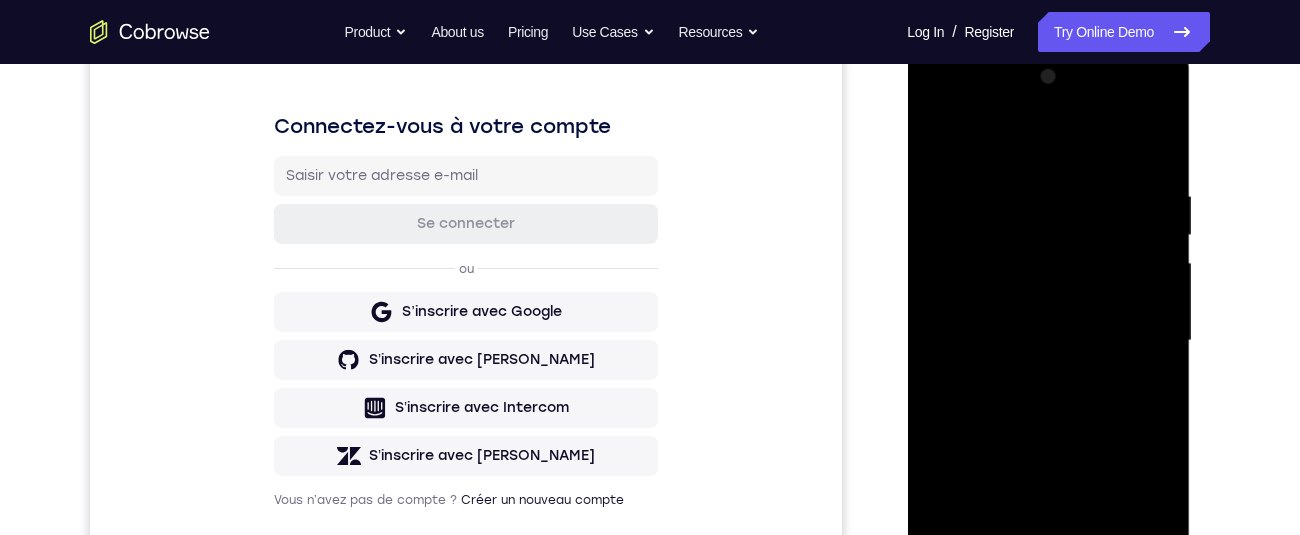 scroll, scrollTop: 280, scrollLeft: 0, axis: vertical 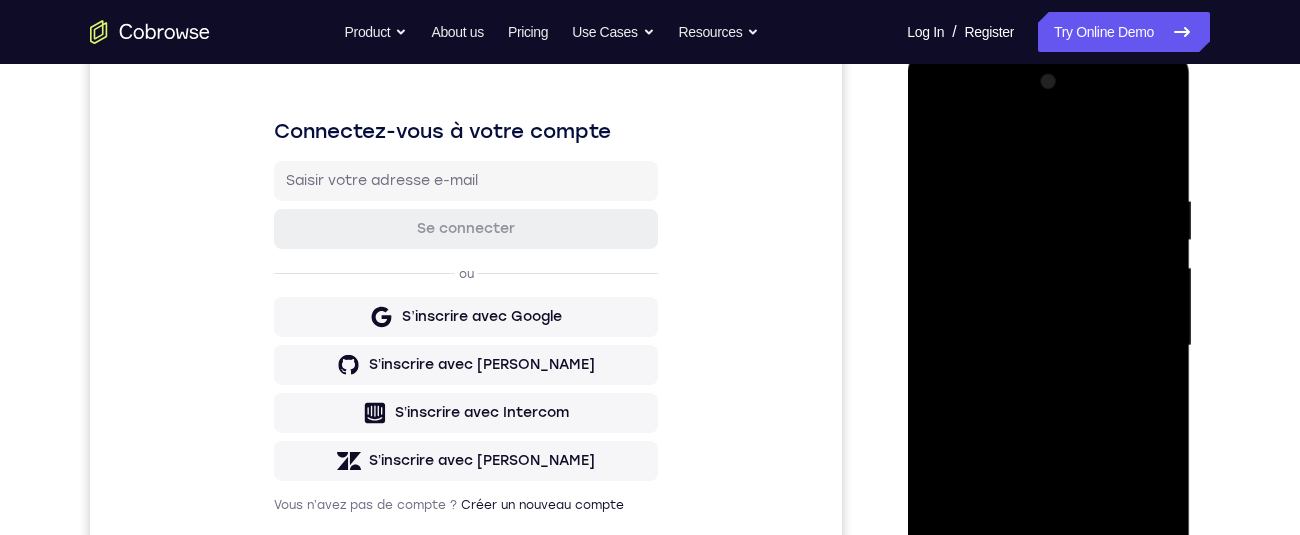 click at bounding box center (1048, 346) 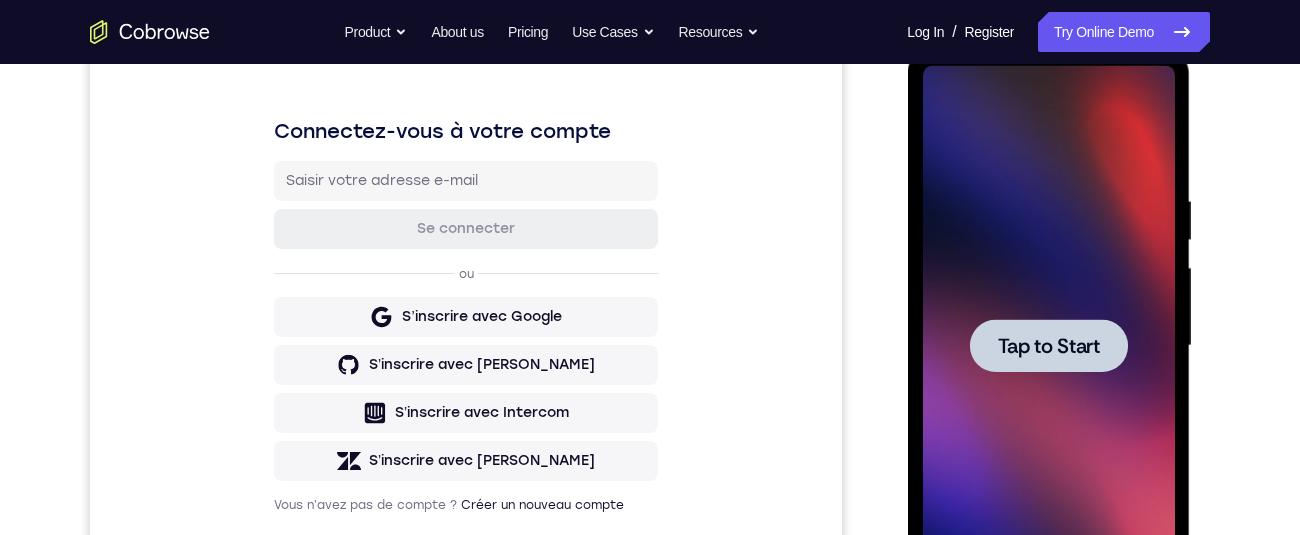 click at bounding box center [1173, 600] 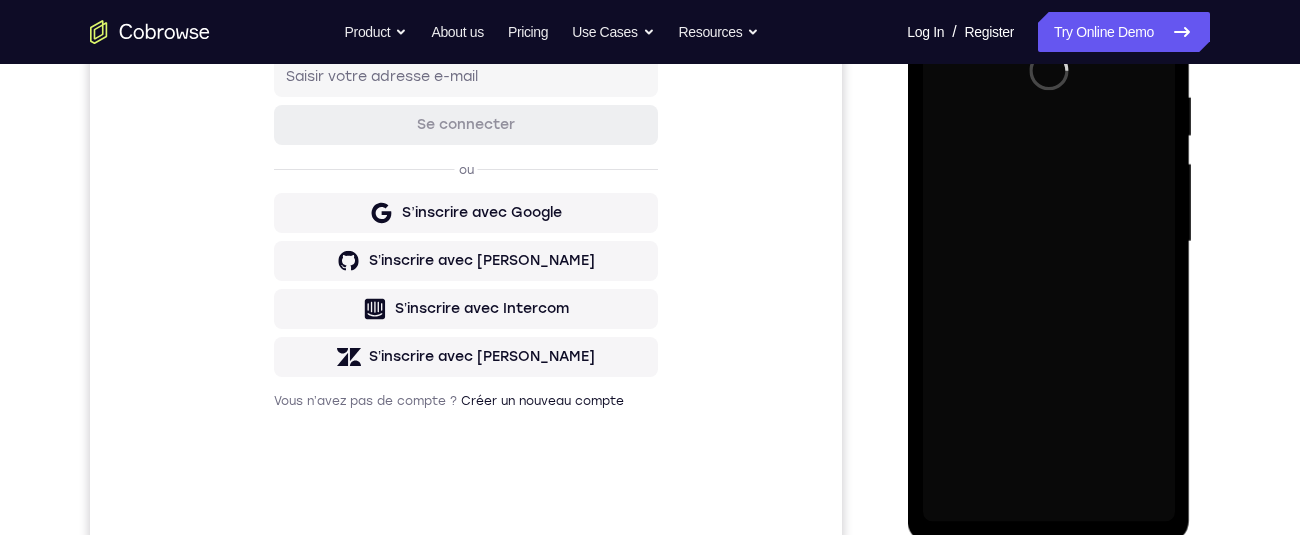 scroll, scrollTop: 234, scrollLeft: 0, axis: vertical 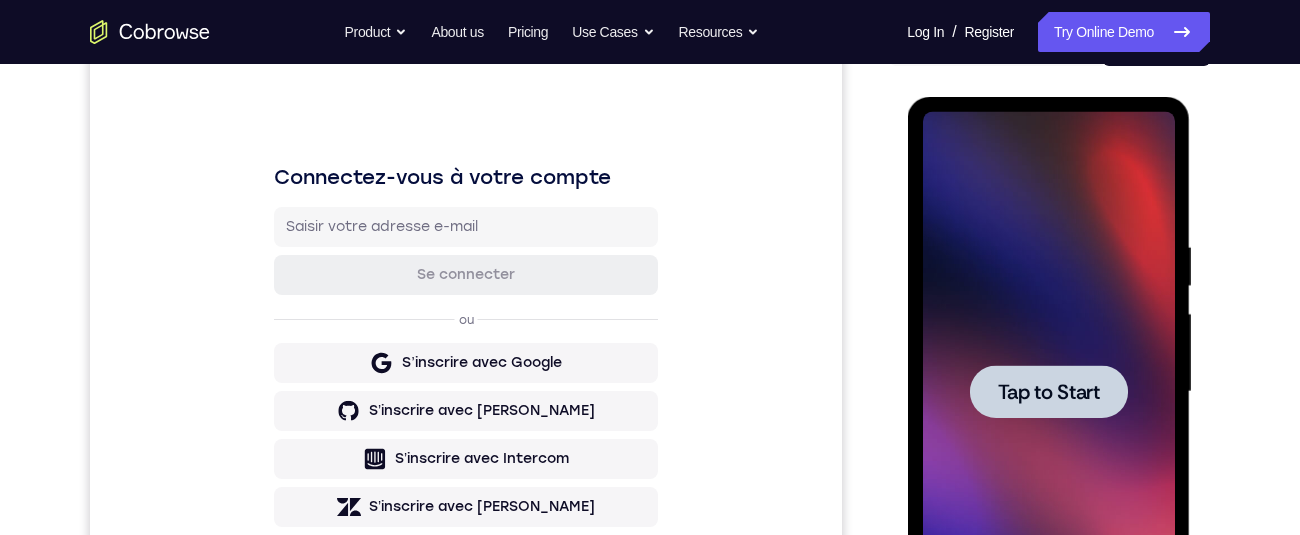 click on "Tap to Start" at bounding box center [1048, 392] 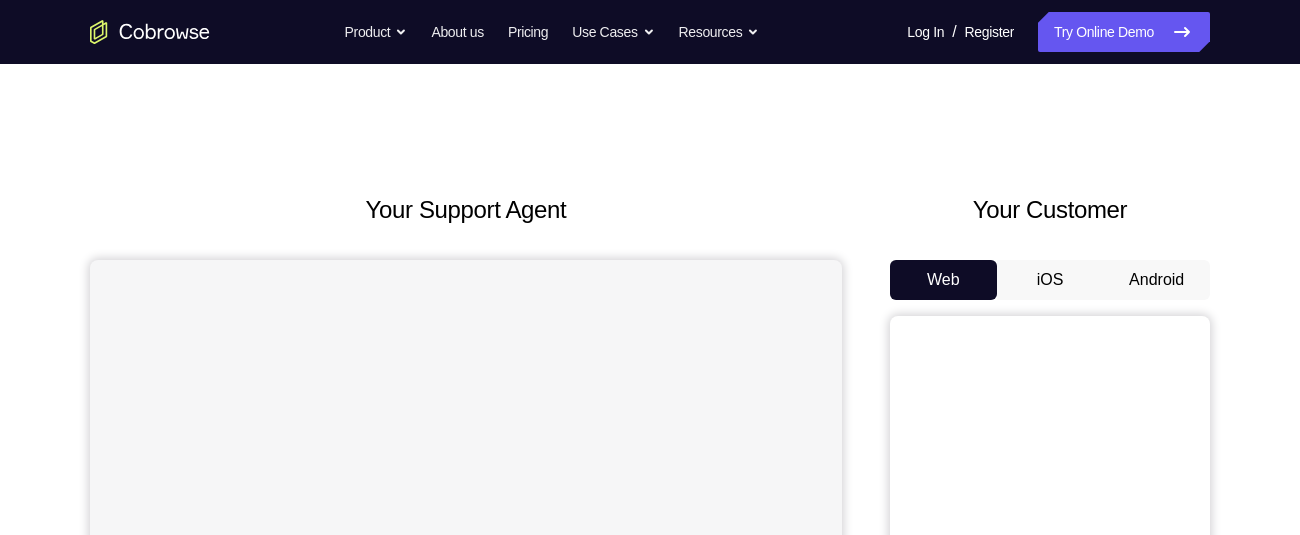scroll, scrollTop: 0, scrollLeft: 0, axis: both 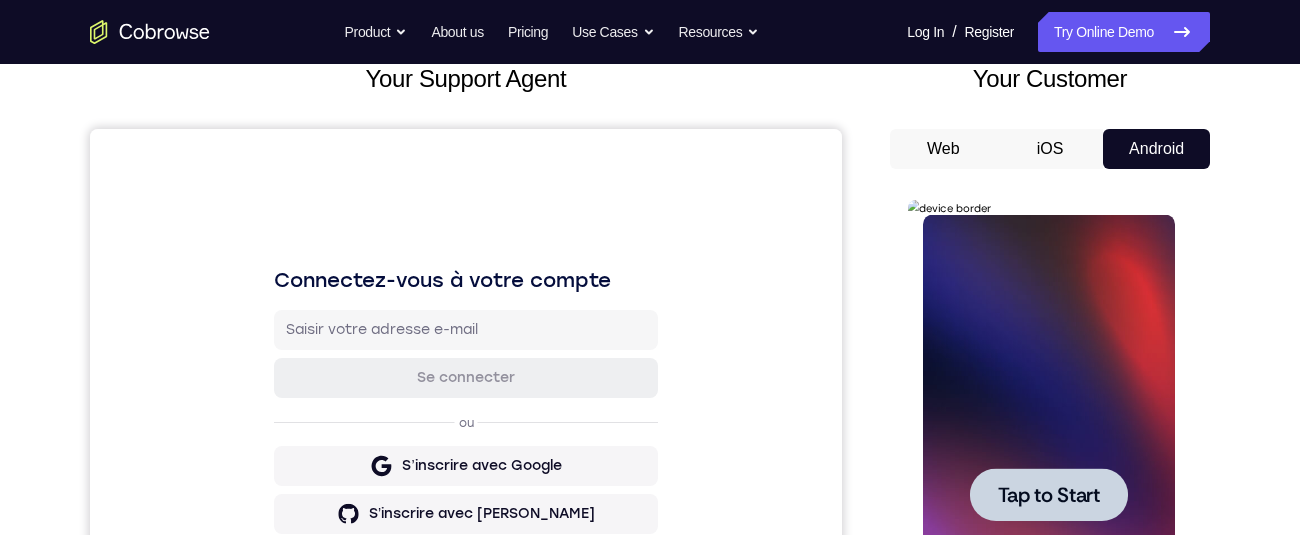 click on "Tap to Start" at bounding box center (1048, 495) 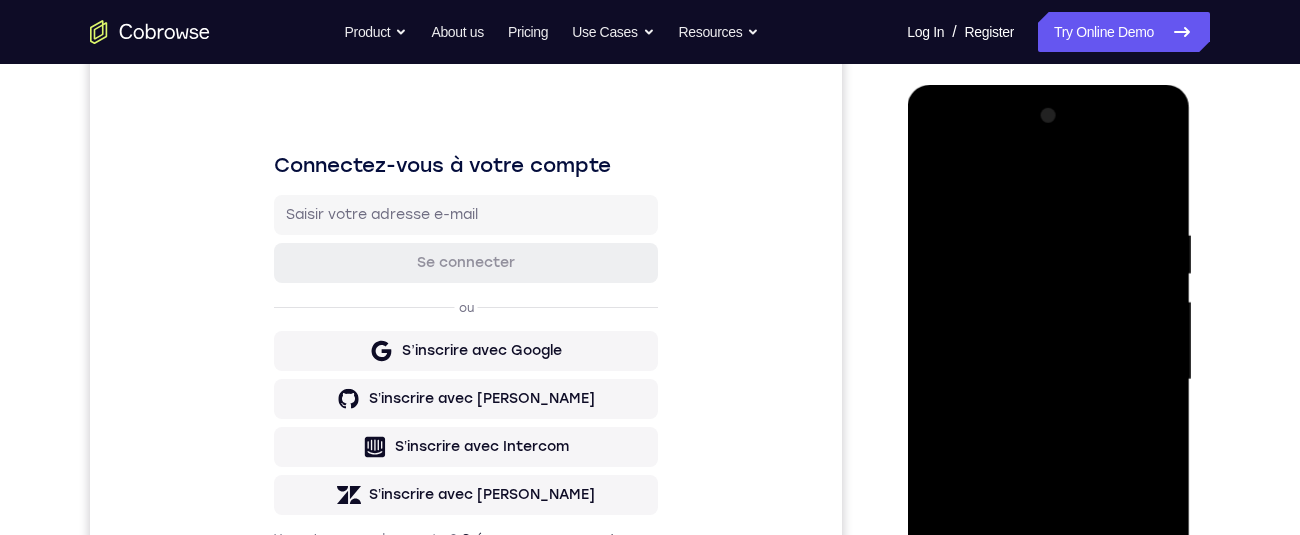 scroll, scrollTop: 474, scrollLeft: 0, axis: vertical 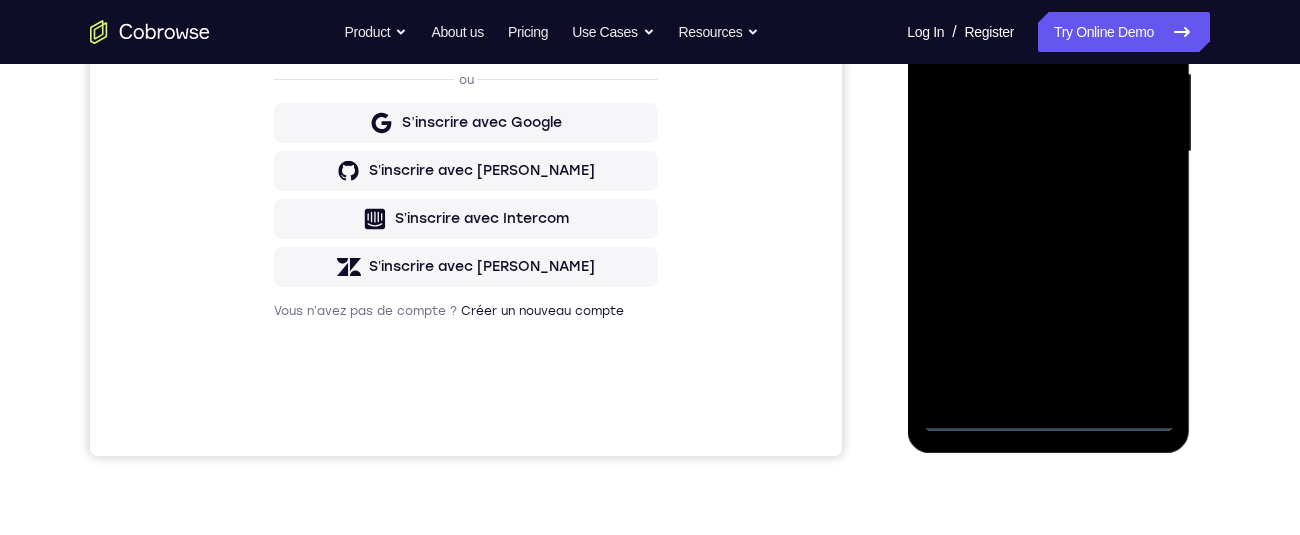 click at bounding box center [1048, 152] 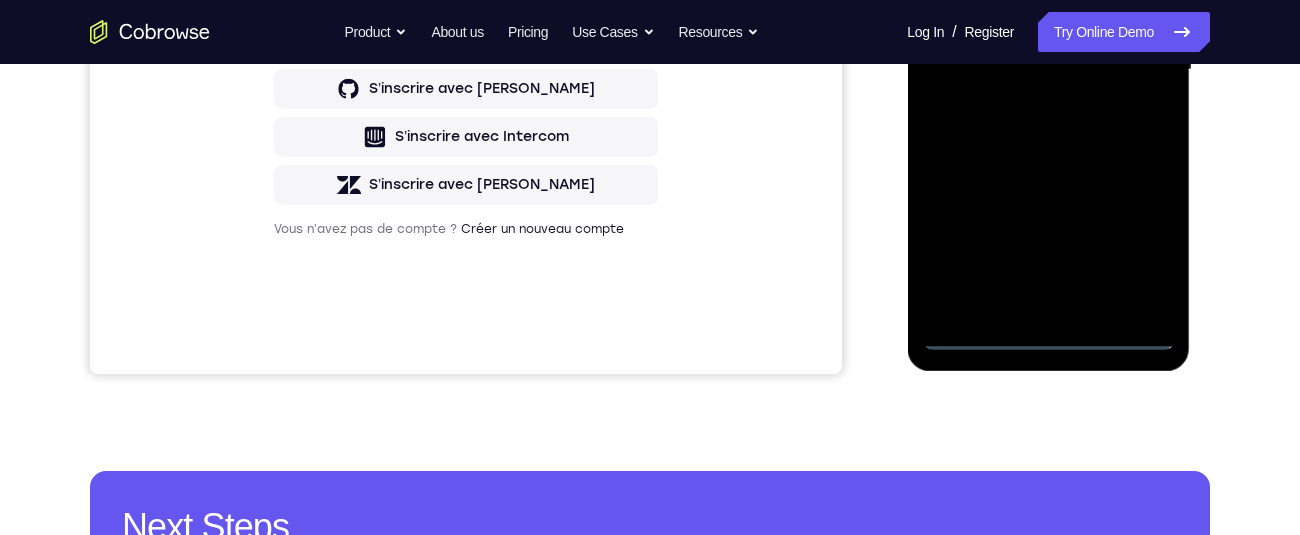 click at bounding box center (1048, 70) 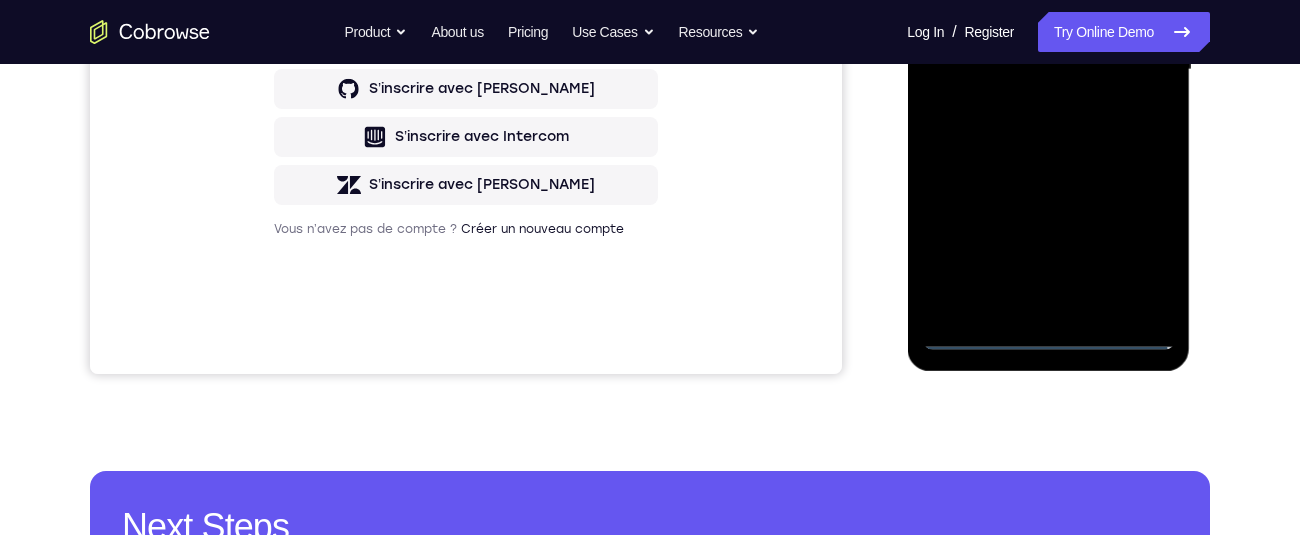 click at bounding box center (1048, 70) 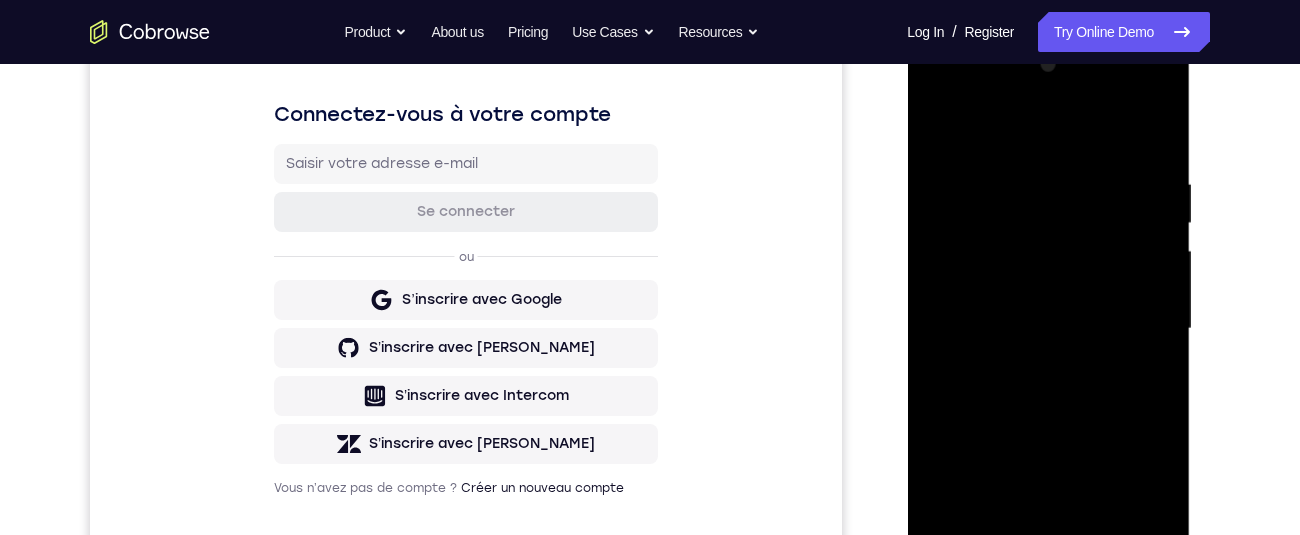 scroll, scrollTop: 259, scrollLeft: 0, axis: vertical 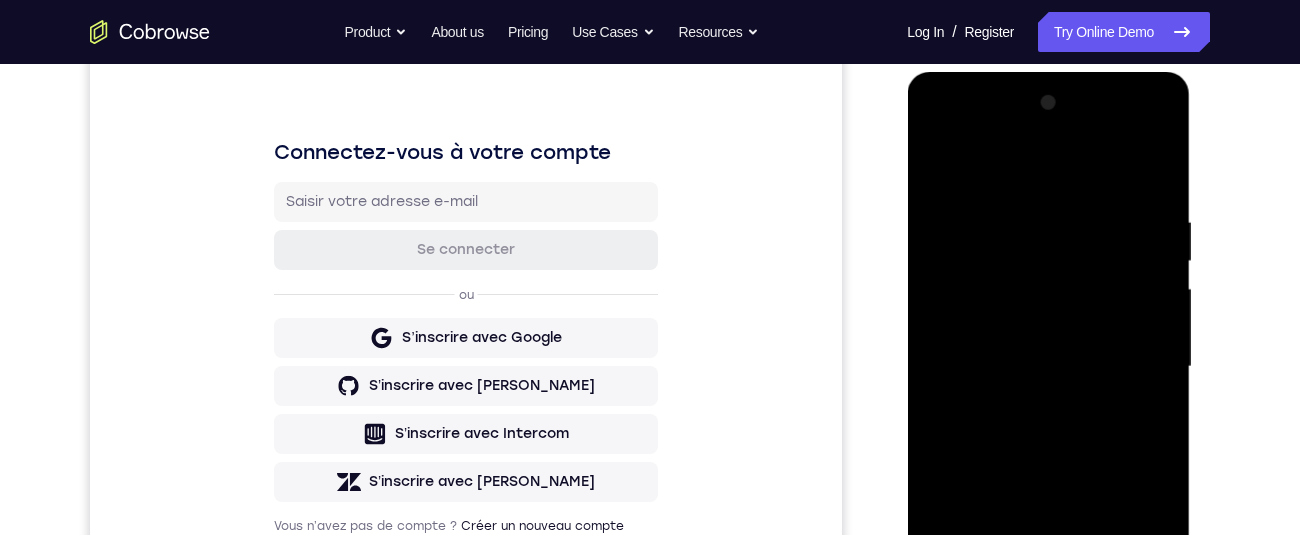 click at bounding box center (1048, 367) 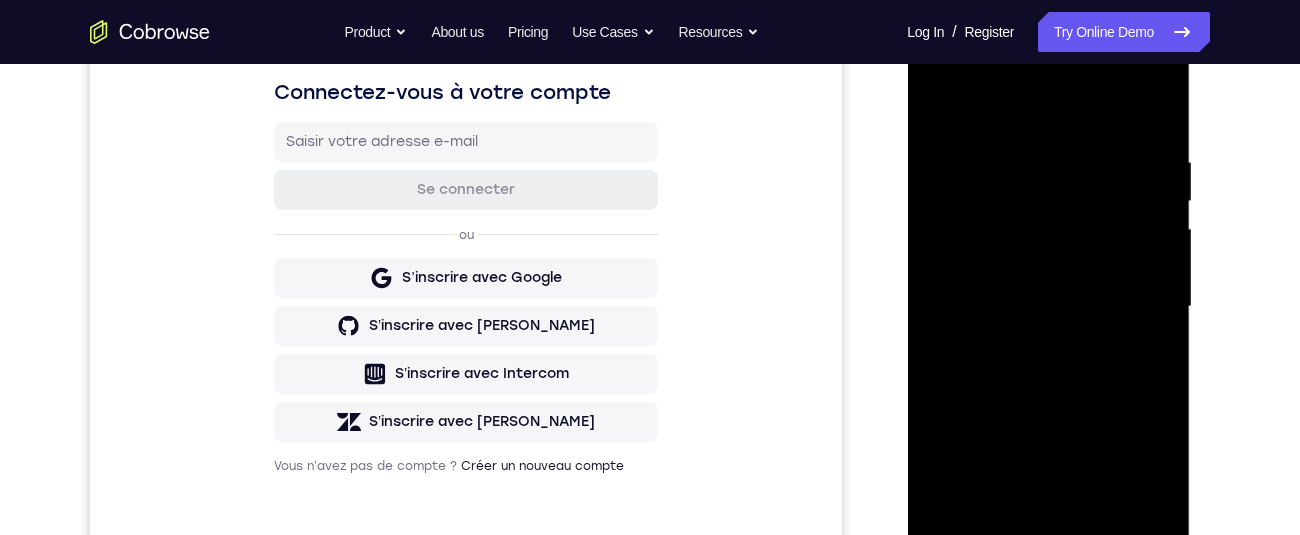scroll, scrollTop: 373, scrollLeft: 0, axis: vertical 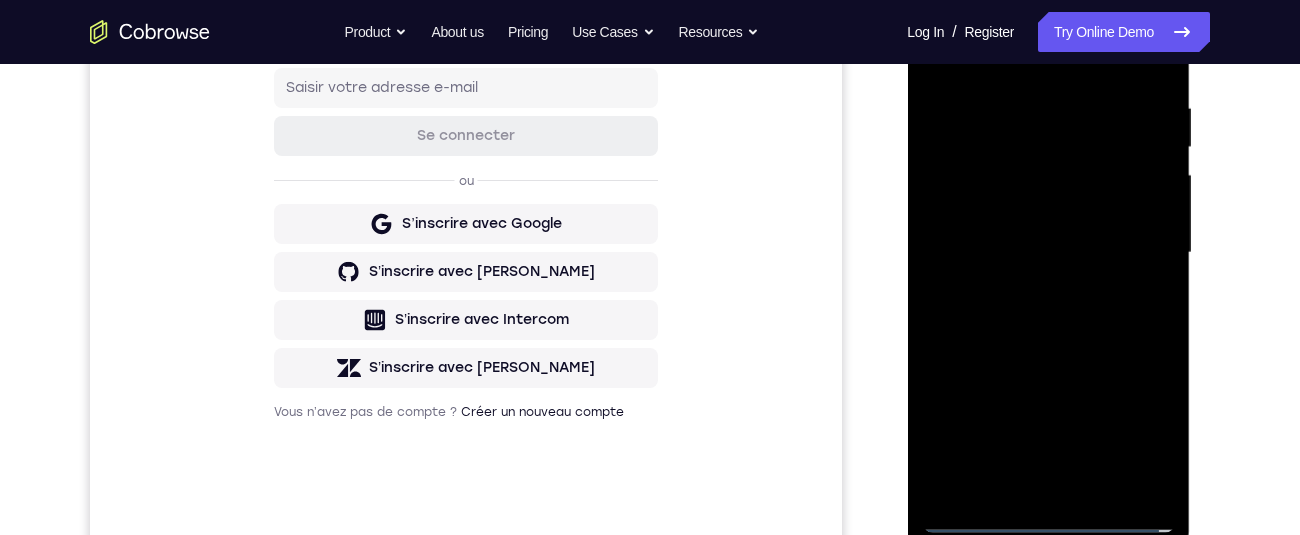 click at bounding box center [1048, 253] 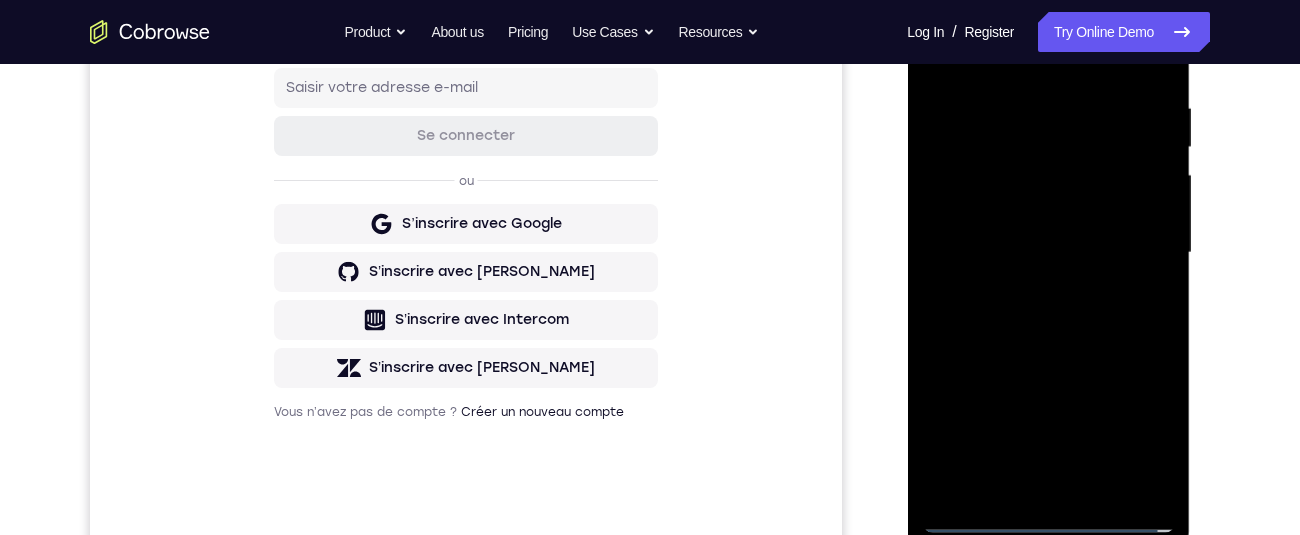 click at bounding box center [1048, 253] 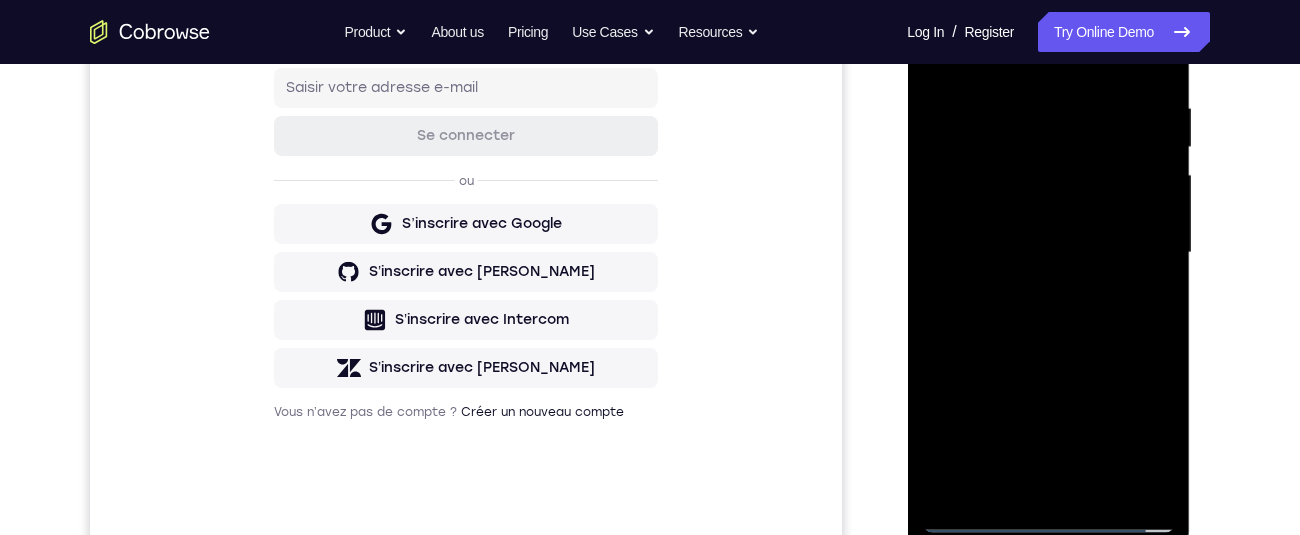 click at bounding box center (1048, 253) 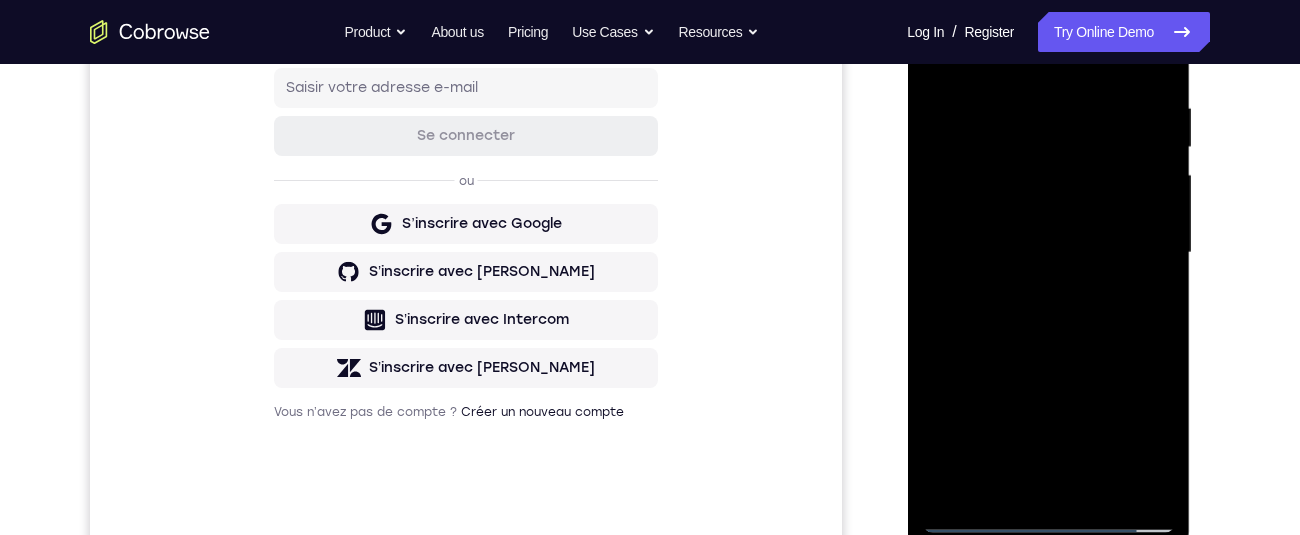 click at bounding box center [1048, 253] 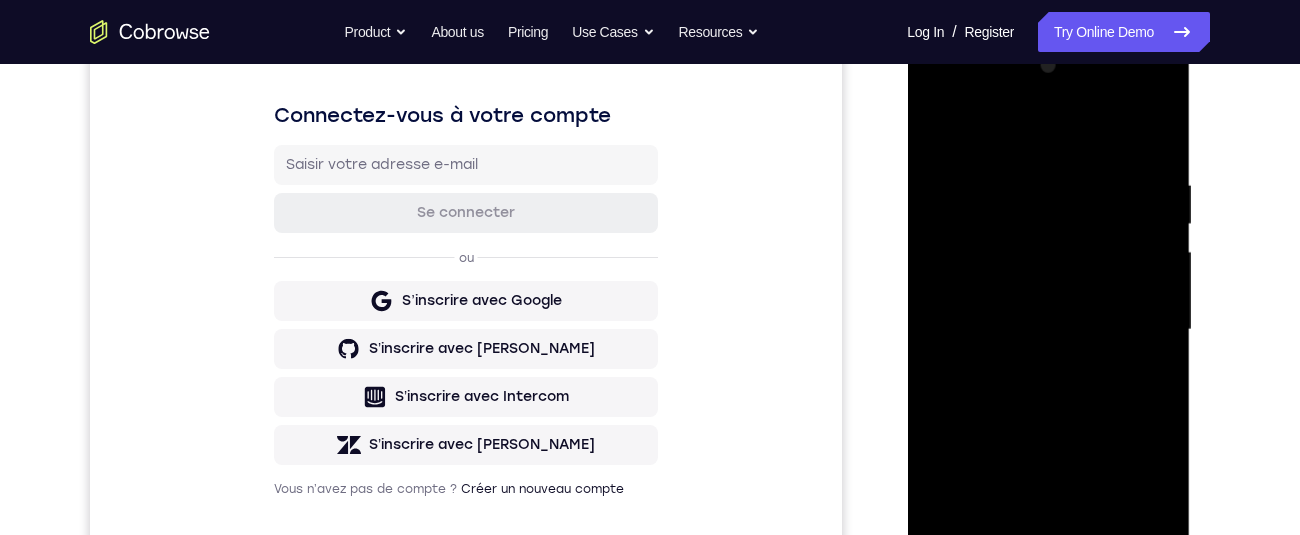 scroll, scrollTop: 294, scrollLeft: 0, axis: vertical 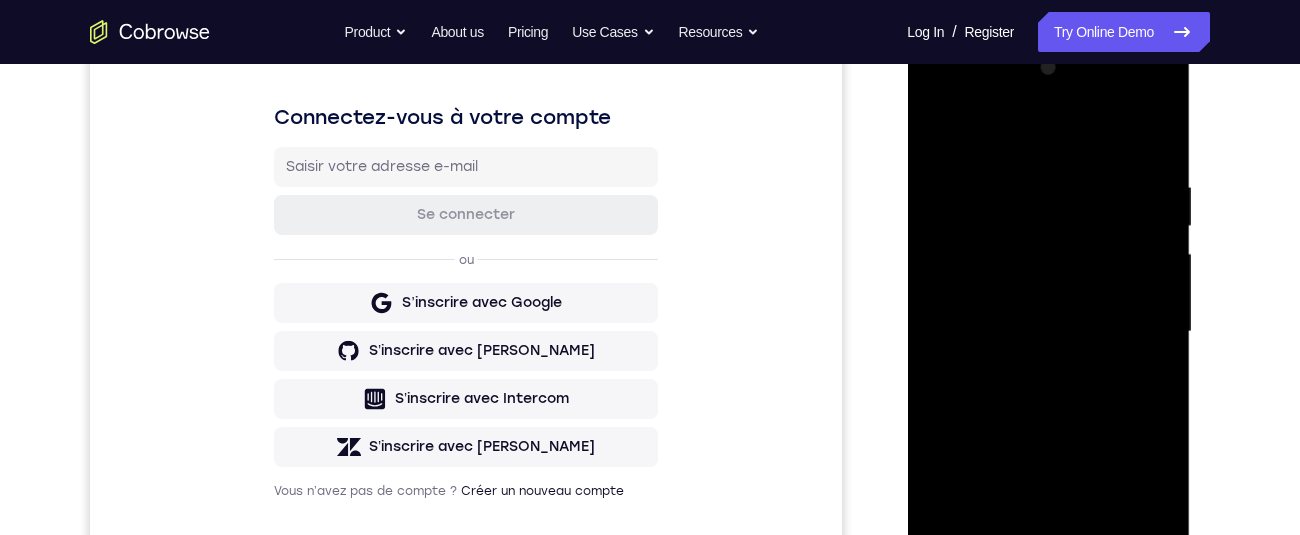 click at bounding box center (1048, 332) 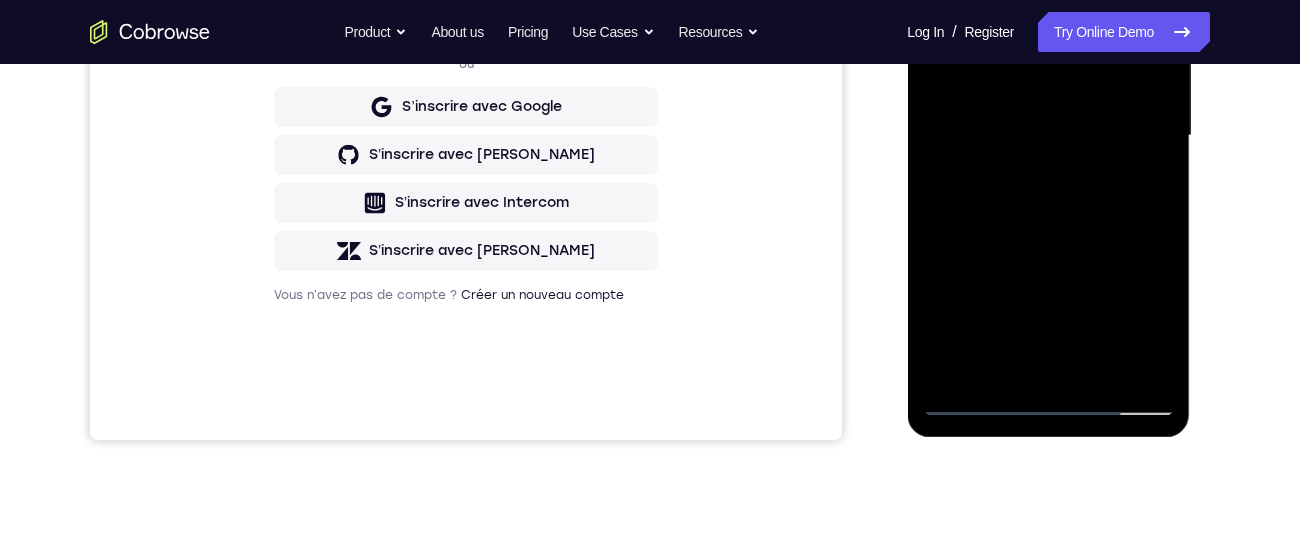scroll, scrollTop: 478, scrollLeft: 0, axis: vertical 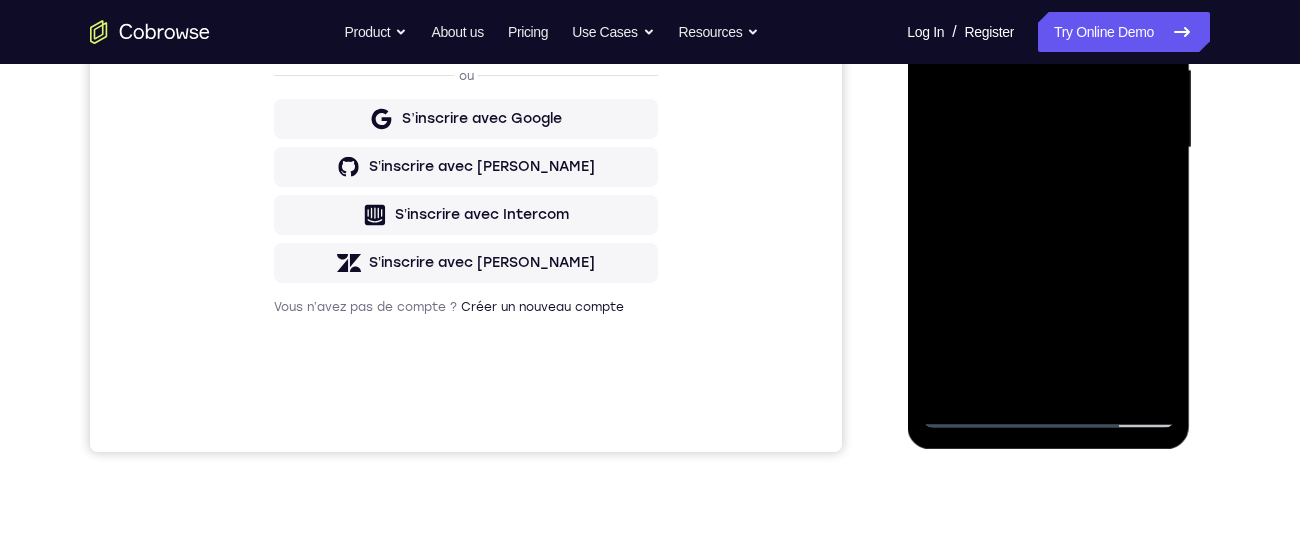 click at bounding box center (1048, 148) 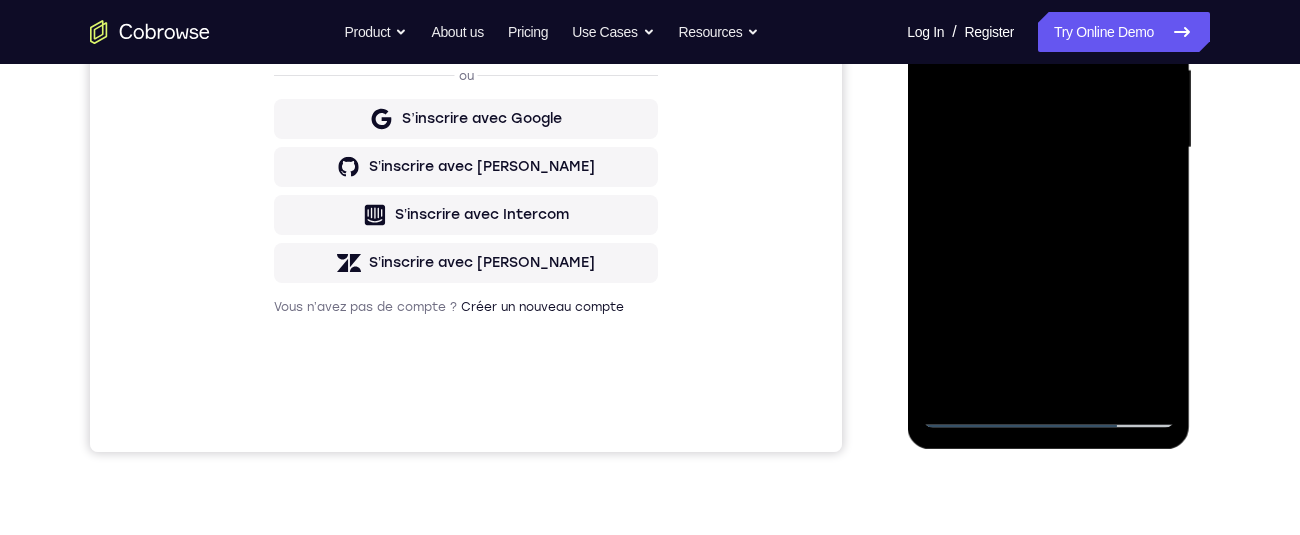 click at bounding box center [1048, 148] 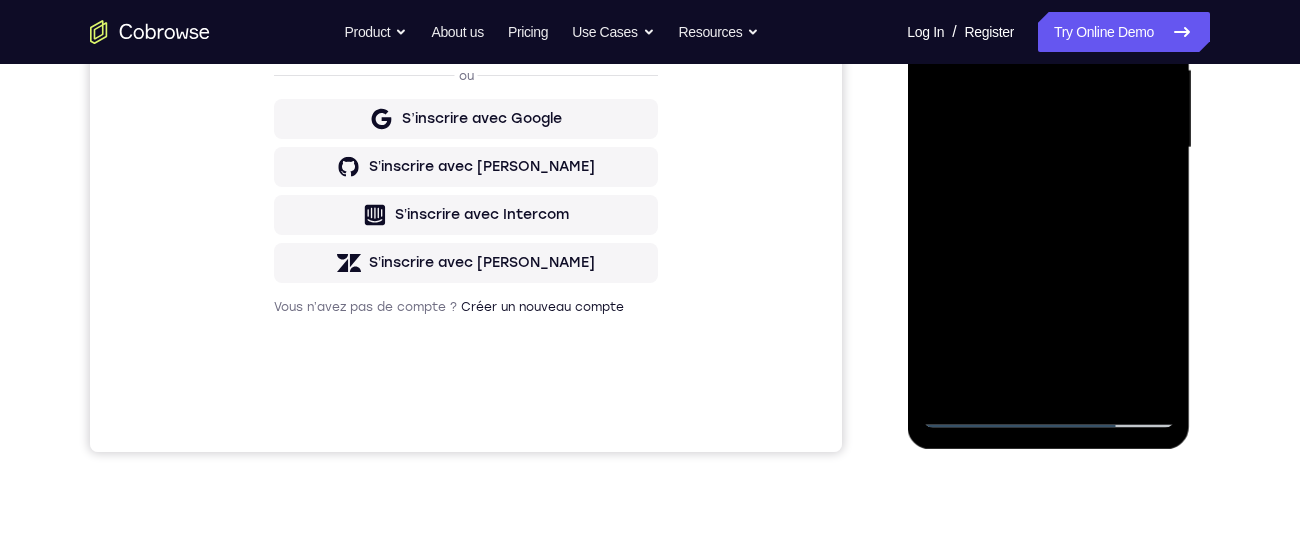 click at bounding box center (1048, 148) 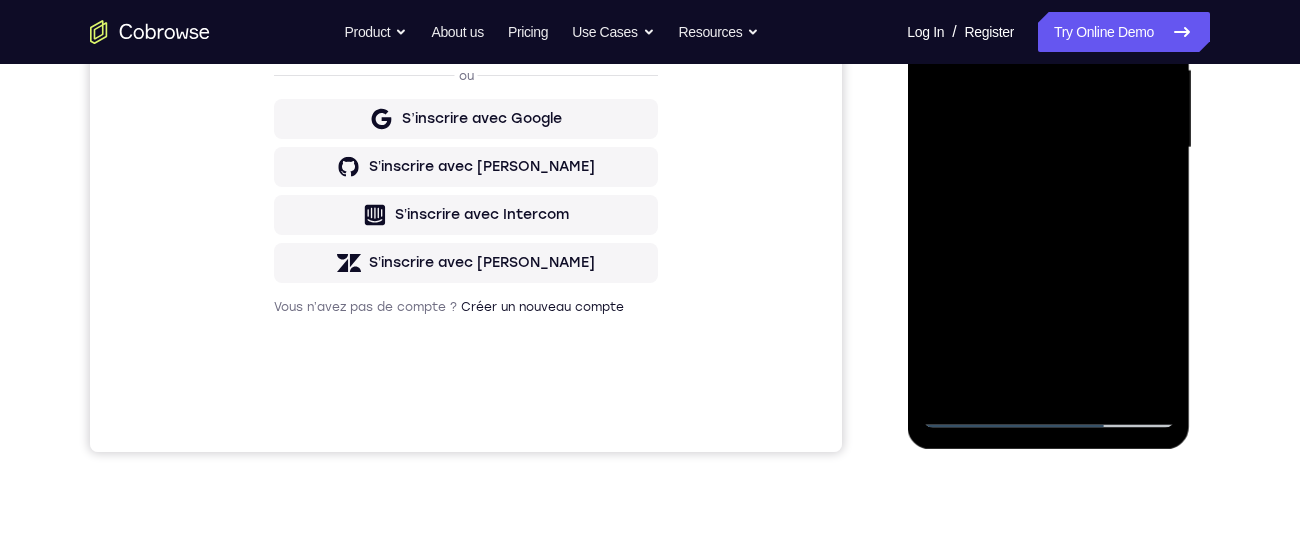 click at bounding box center (1048, 148) 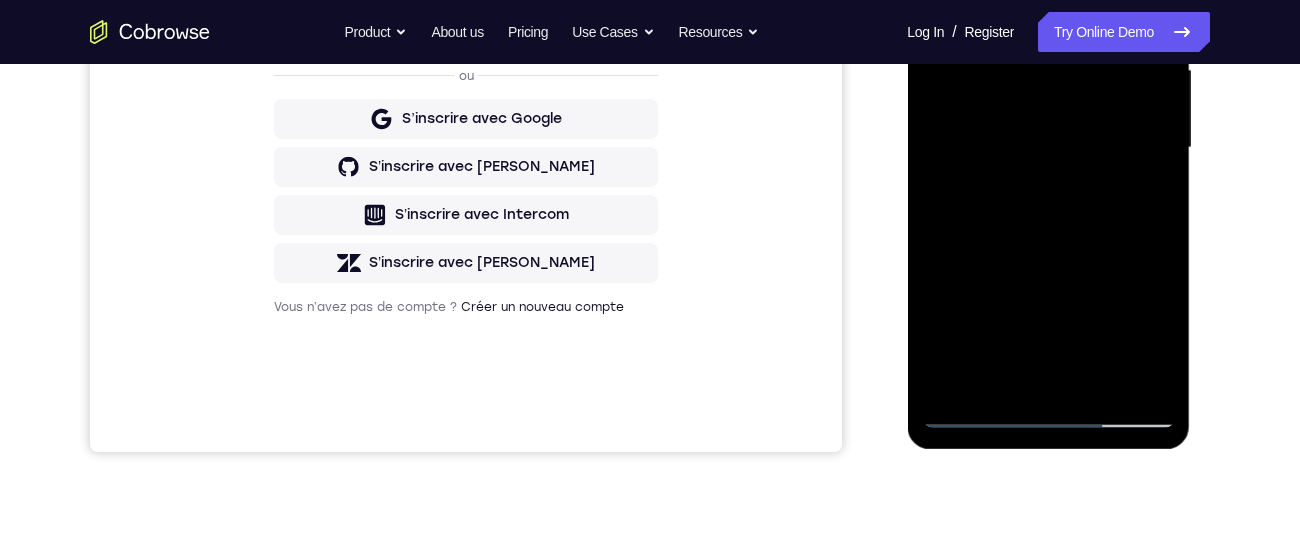 click at bounding box center [1048, 148] 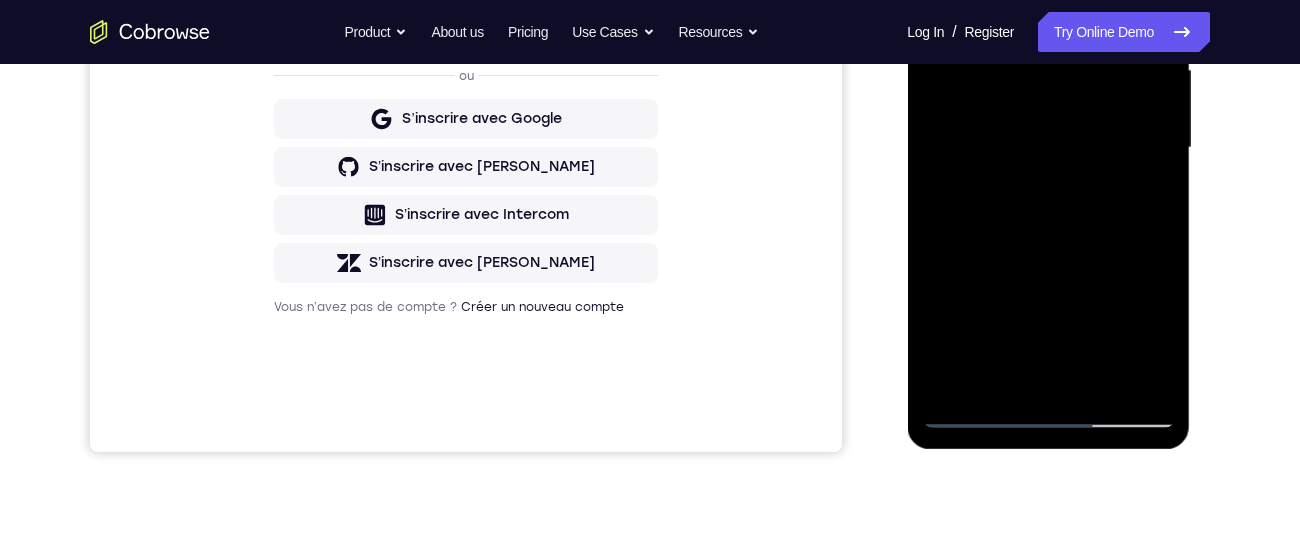 click at bounding box center [1048, 148] 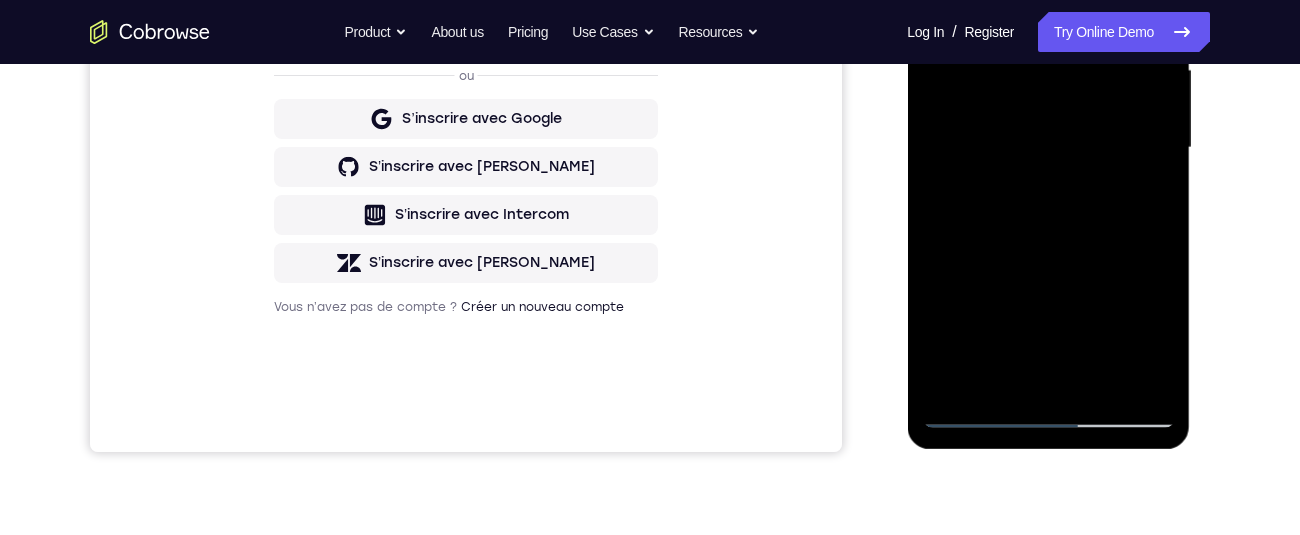 click at bounding box center (1048, 148) 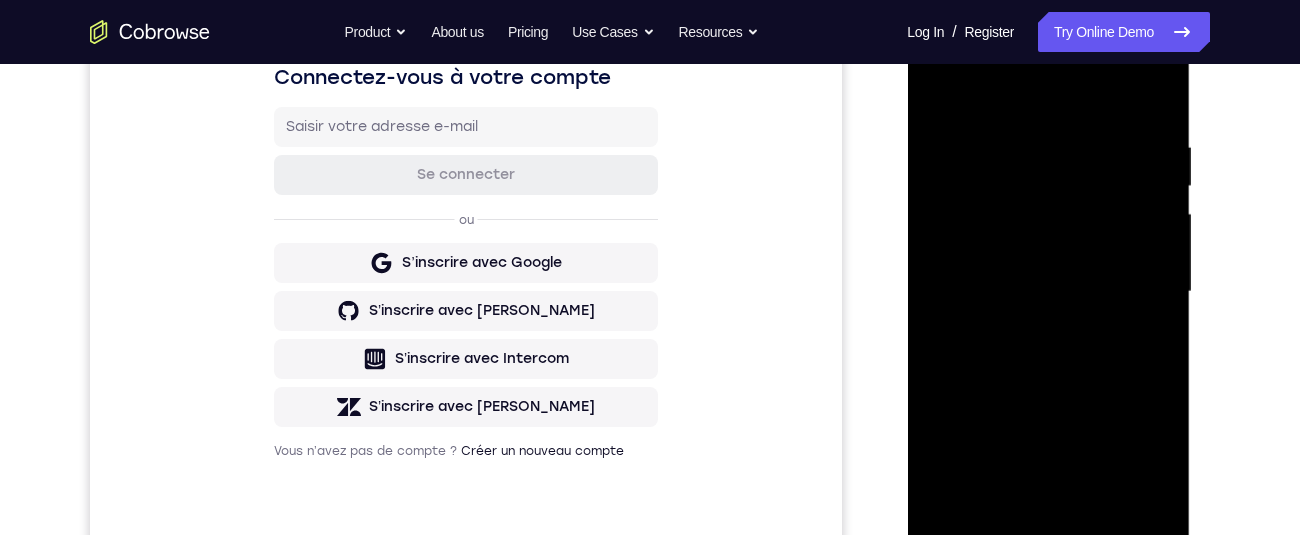 scroll, scrollTop: 300, scrollLeft: 0, axis: vertical 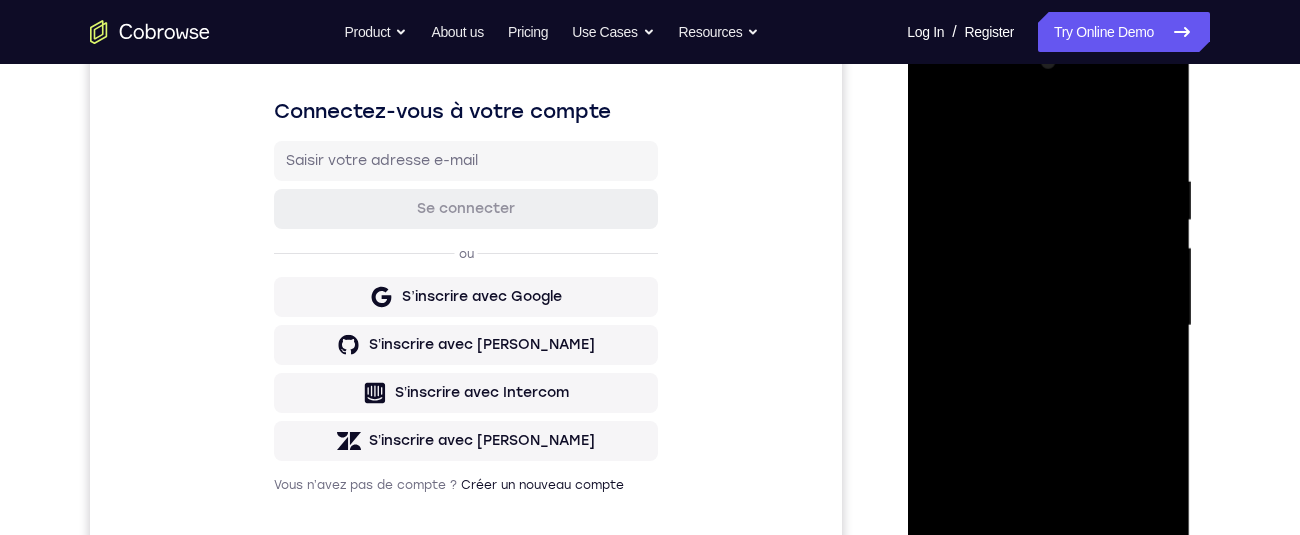 click at bounding box center [1048, 326] 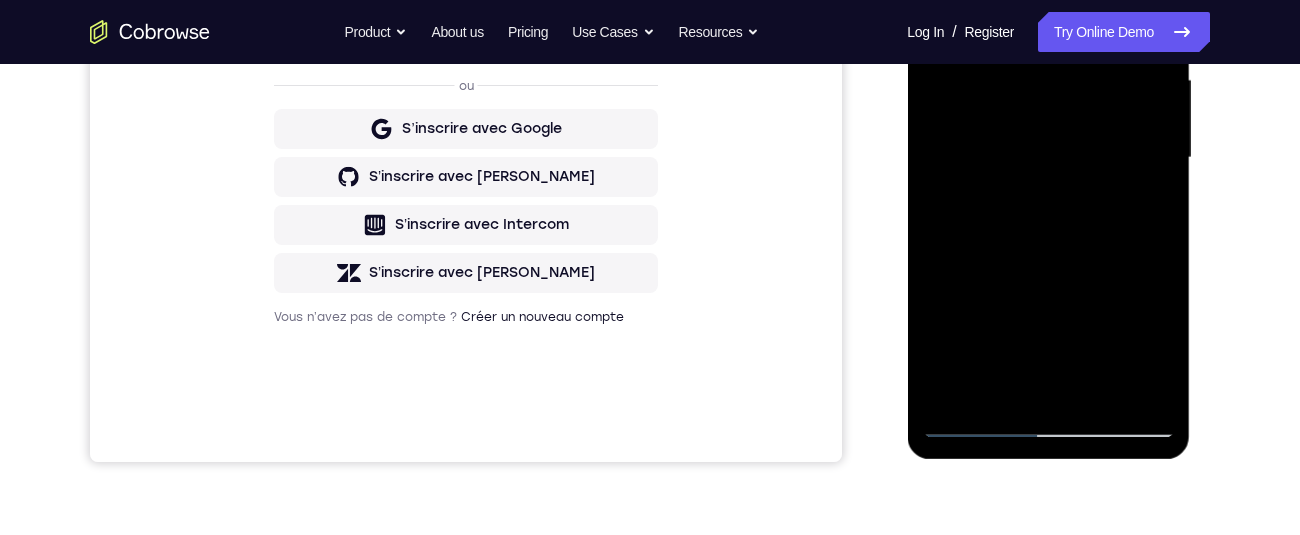 scroll, scrollTop: 453, scrollLeft: 0, axis: vertical 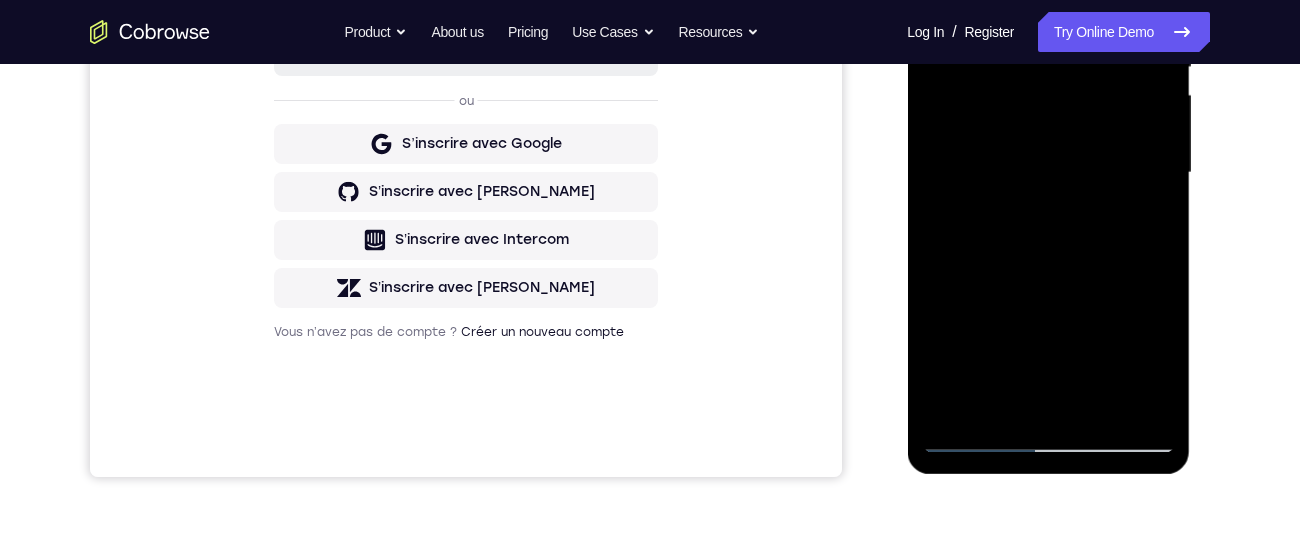 click at bounding box center [1048, 173] 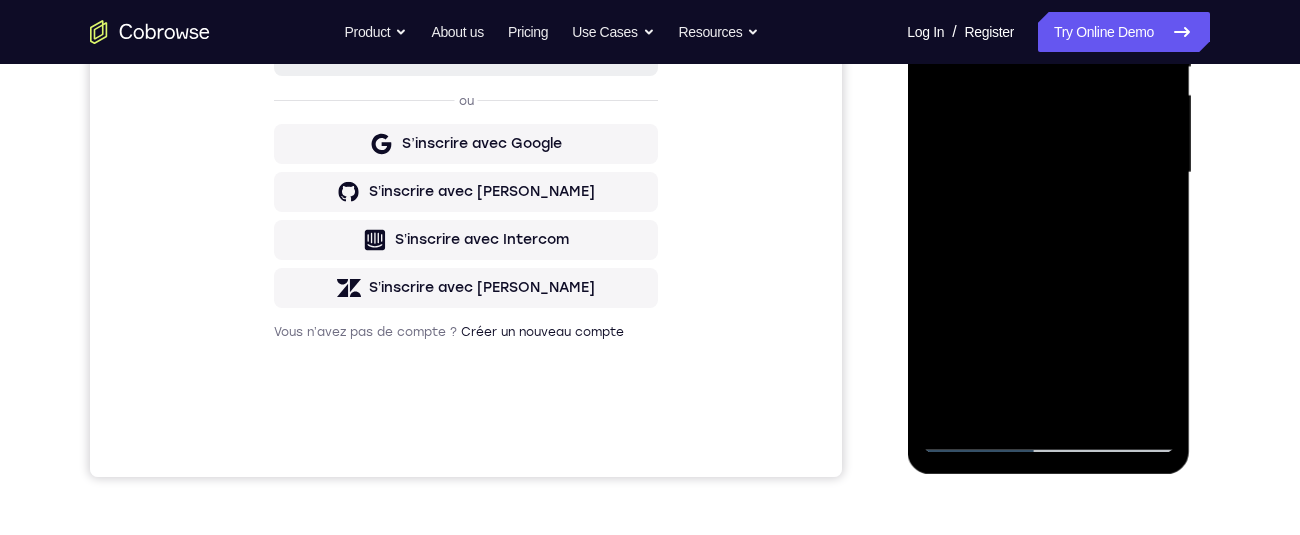 scroll, scrollTop: 441, scrollLeft: 0, axis: vertical 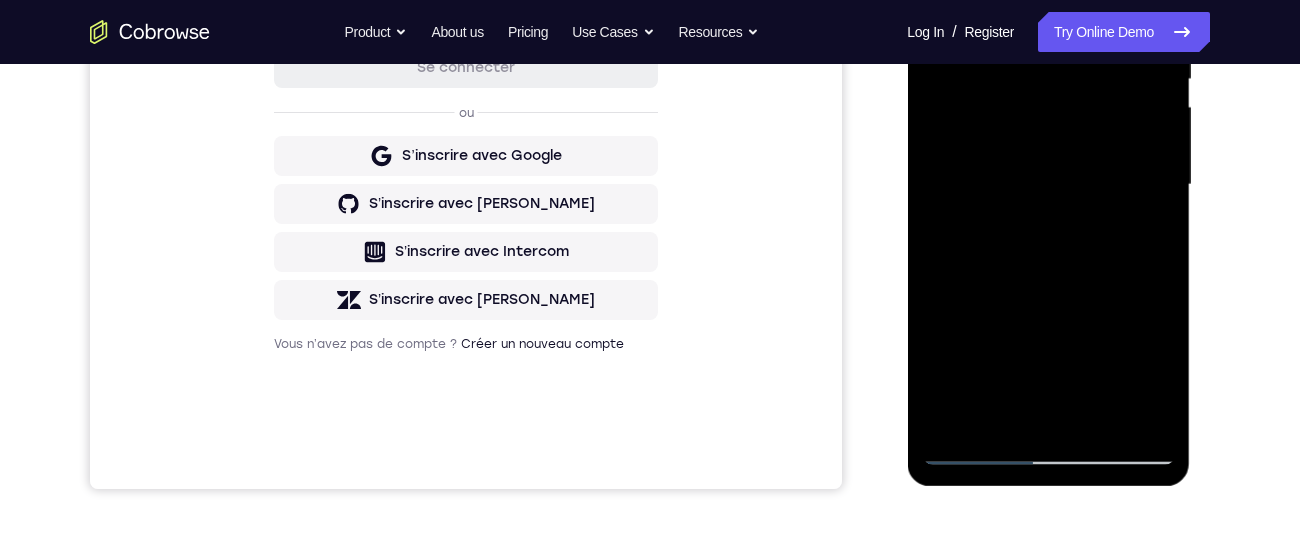 click at bounding box center [1048, 185] 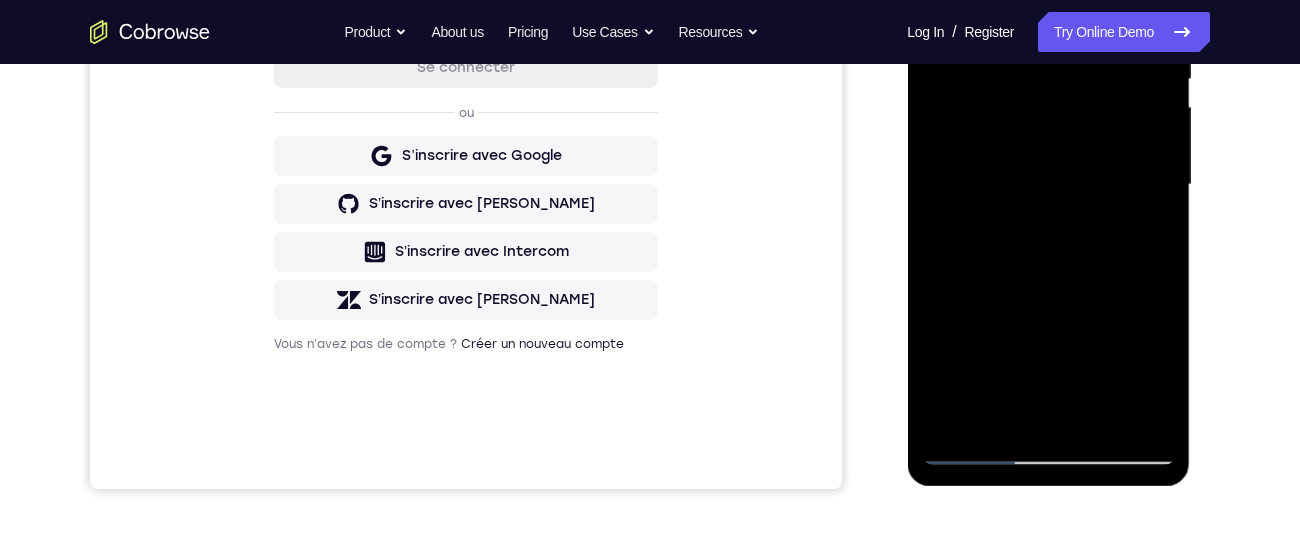 click at bounding box center [1048, 185] 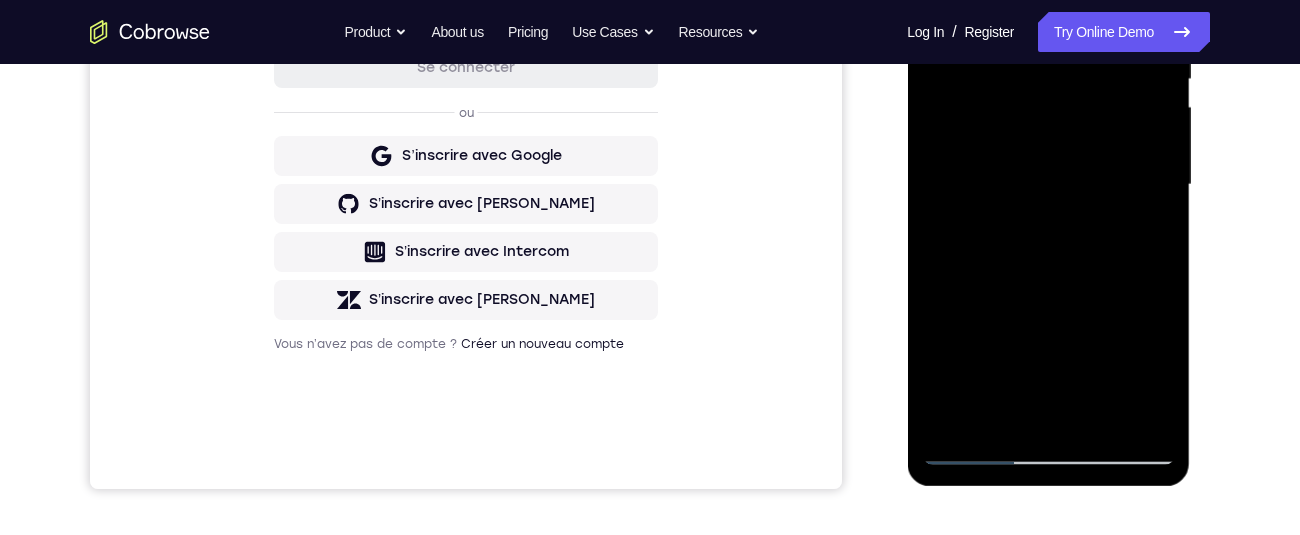 click at bounding box center (1048, 185) 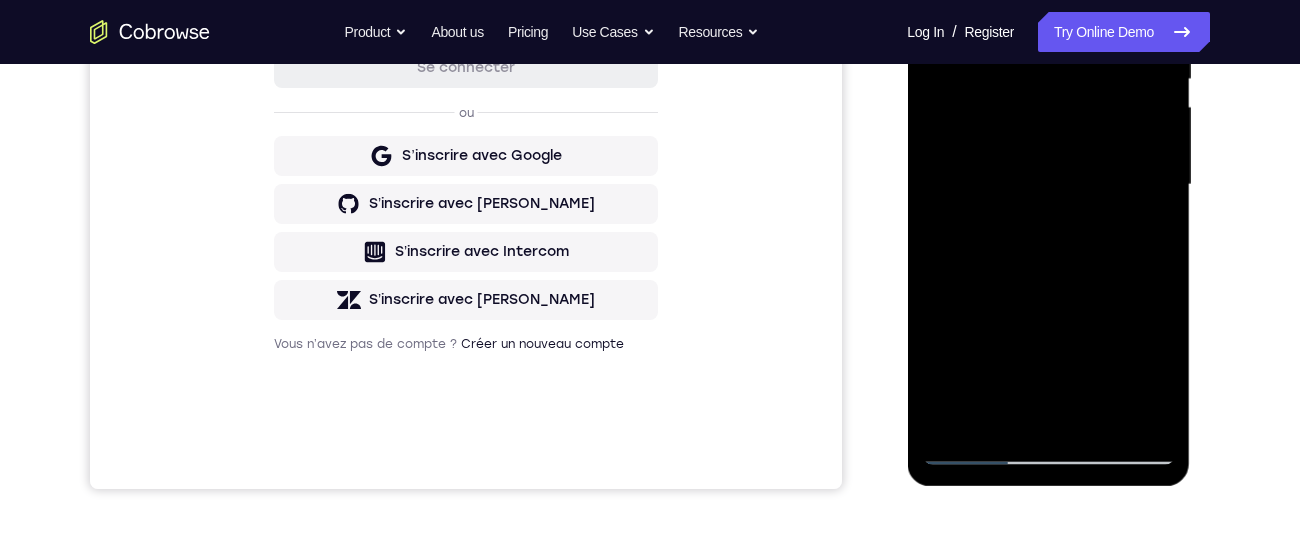click at bounding box center [1048, 185] 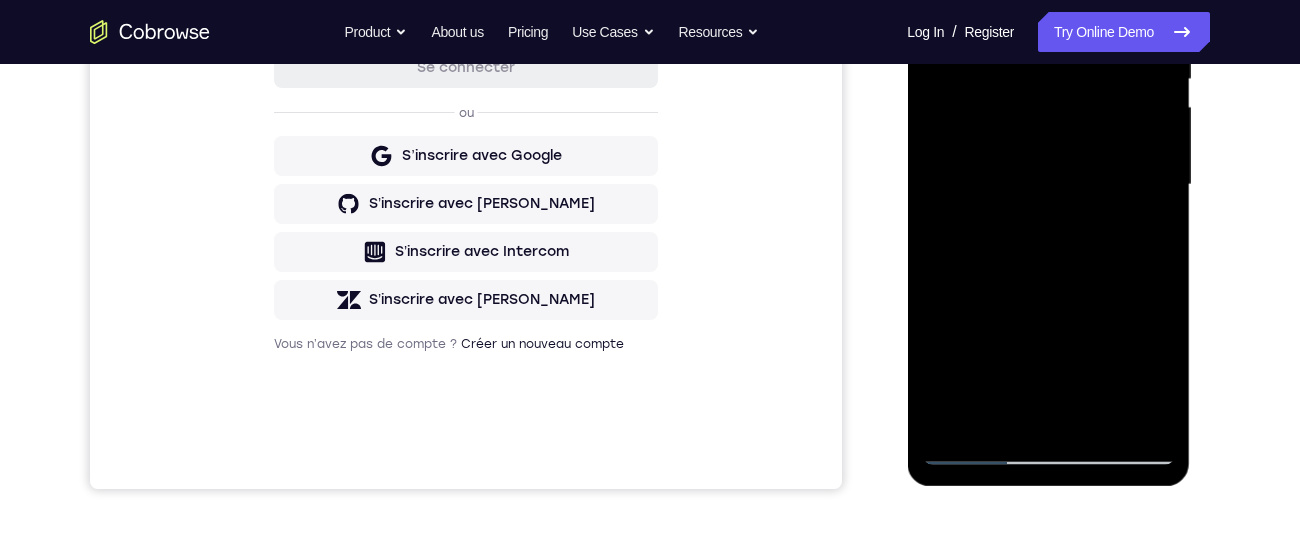 click at bounding box center [1048, 185] 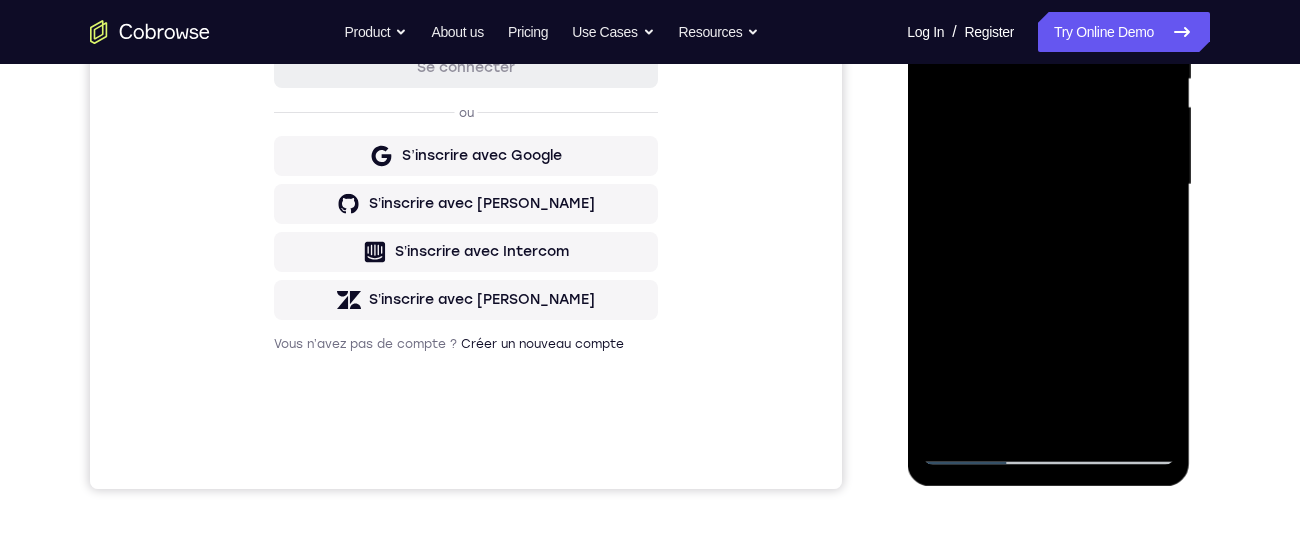 click at bounding box center [1048, 185] 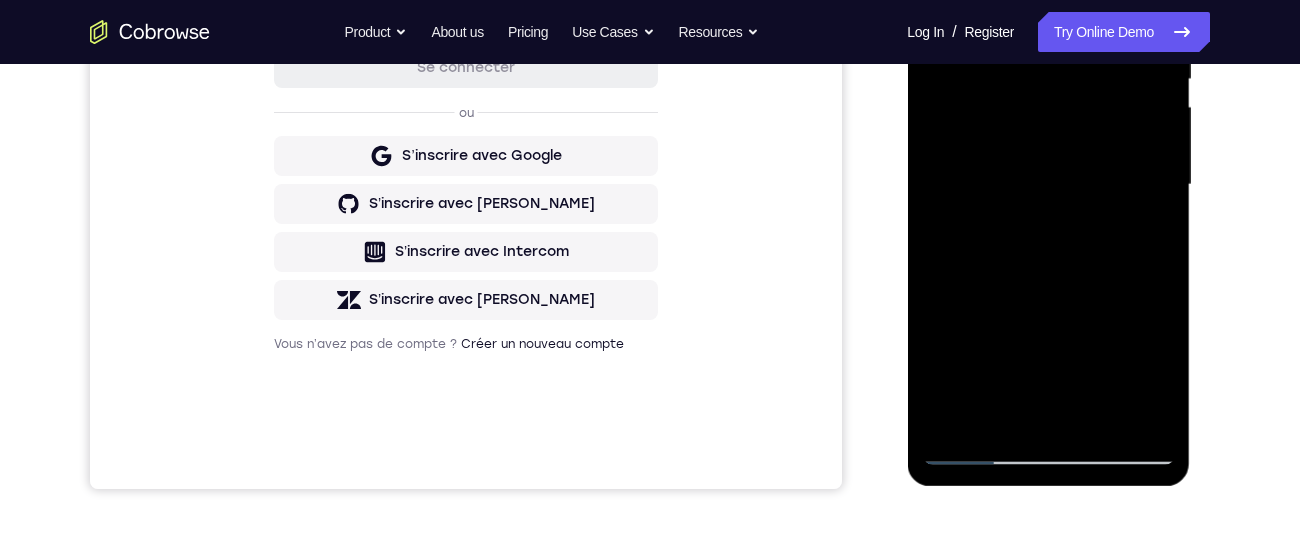 click at bounding box center [1048, 185] 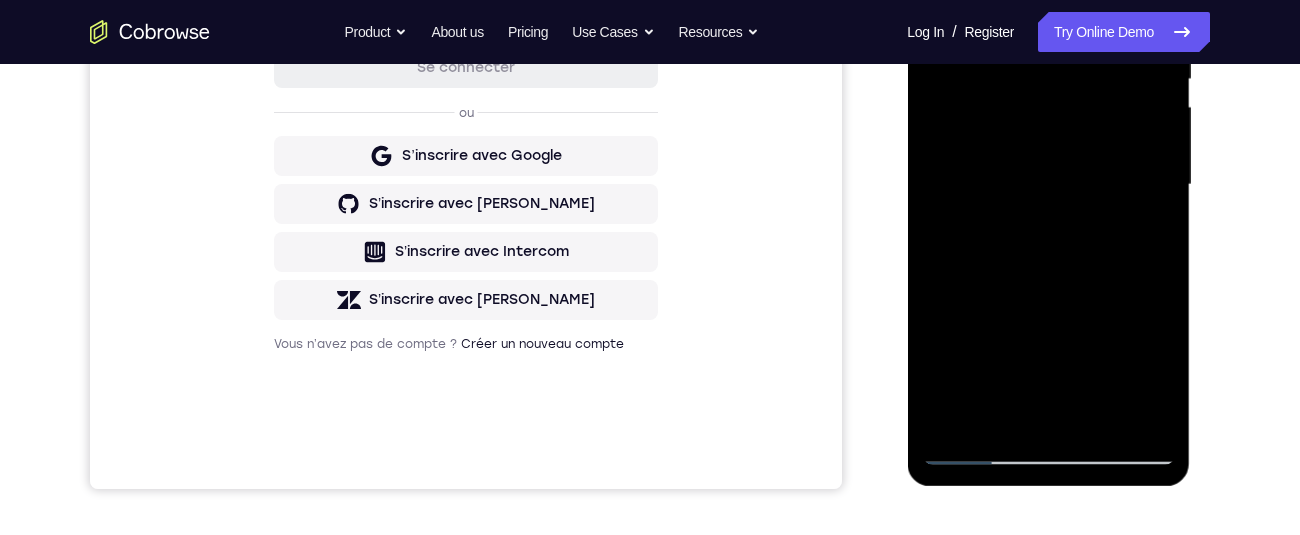 scroll, scrollTop: 300, scrollLeft: 0, axis: vertical 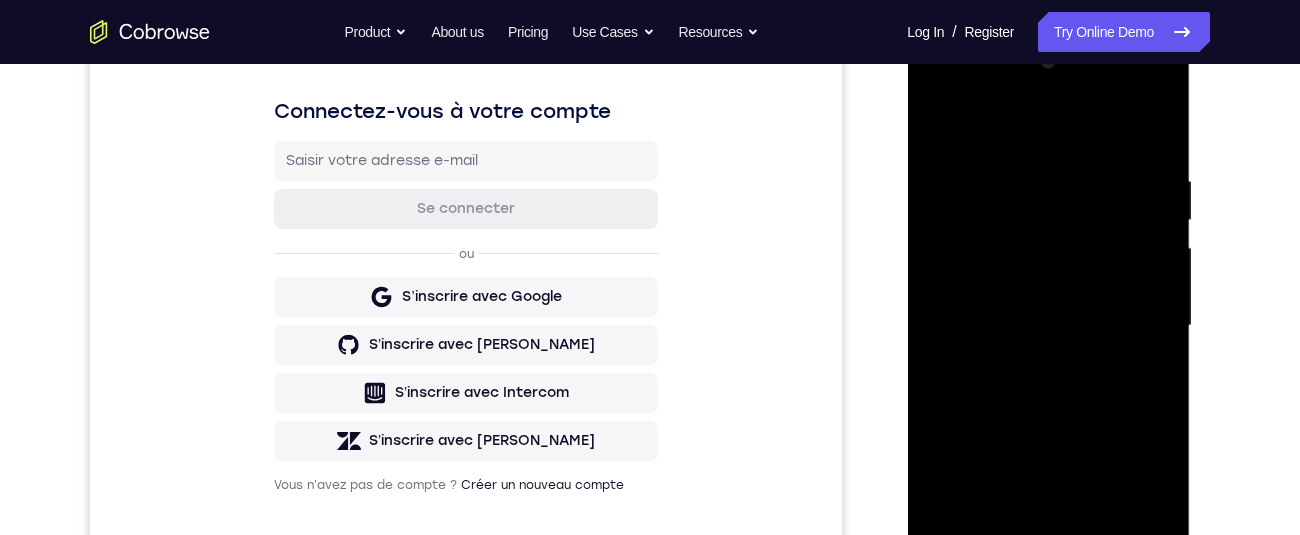 click at bounding box center (1048, 326) 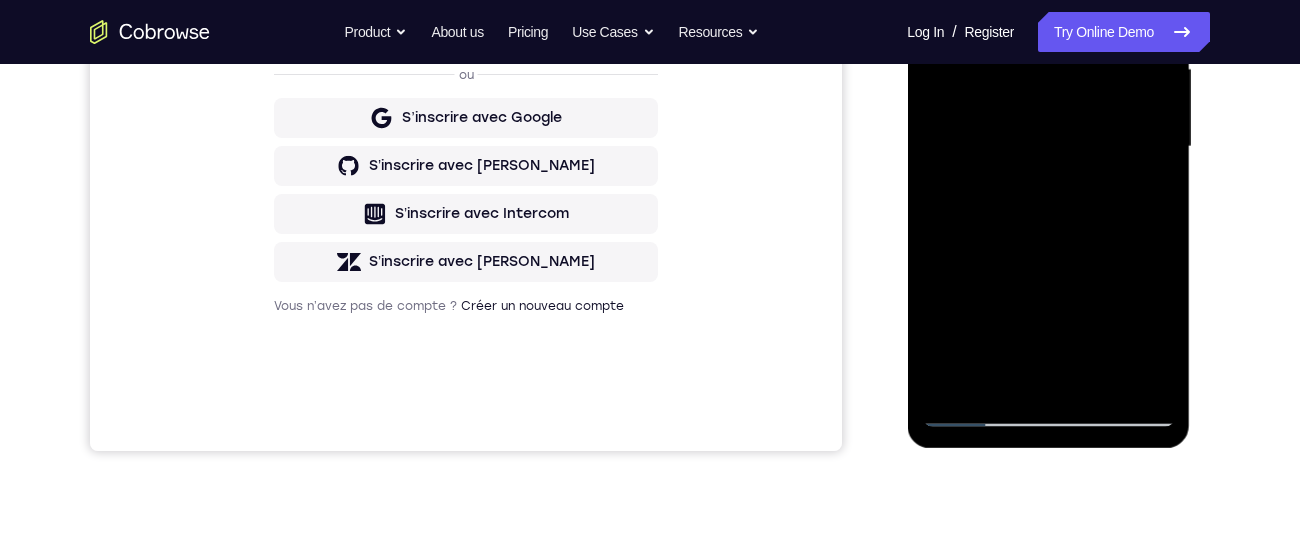 scroll, scrollTop: 491, scrollLeft: 0, axis: vertical 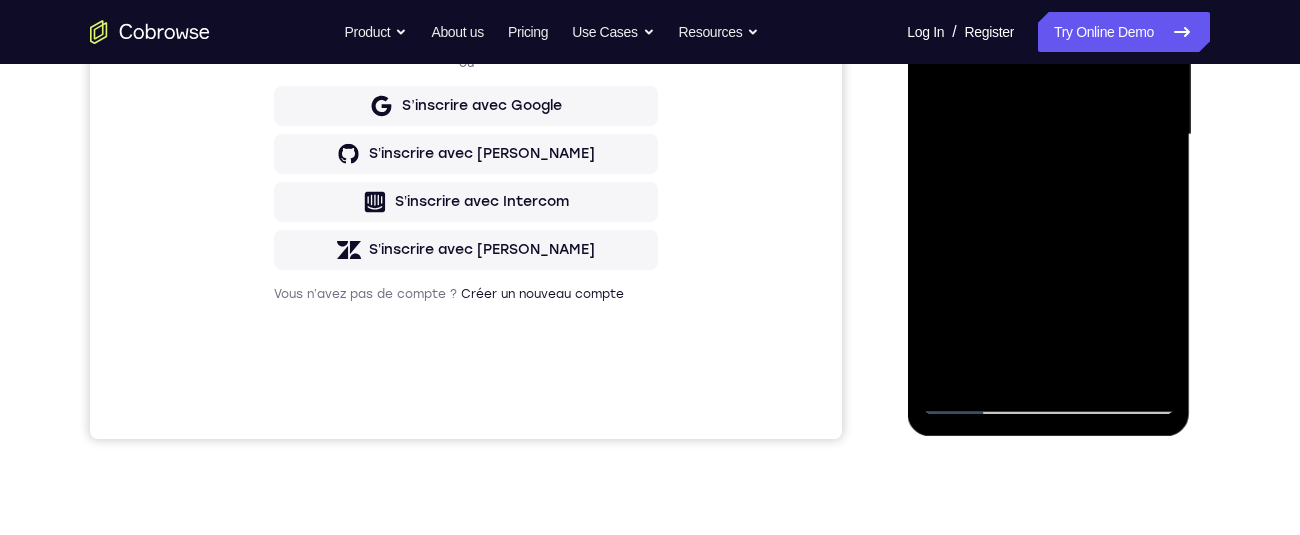 click at bounding box center [1048, 135] 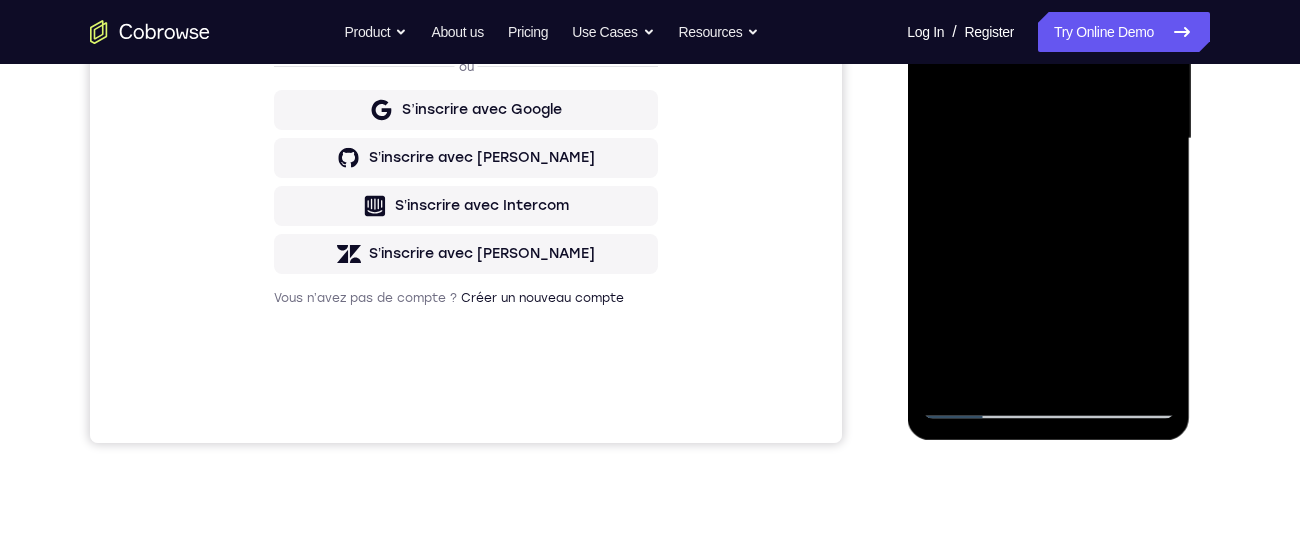 scroll, scrollTop: 393, scrollLeft: 0, axis: vertical 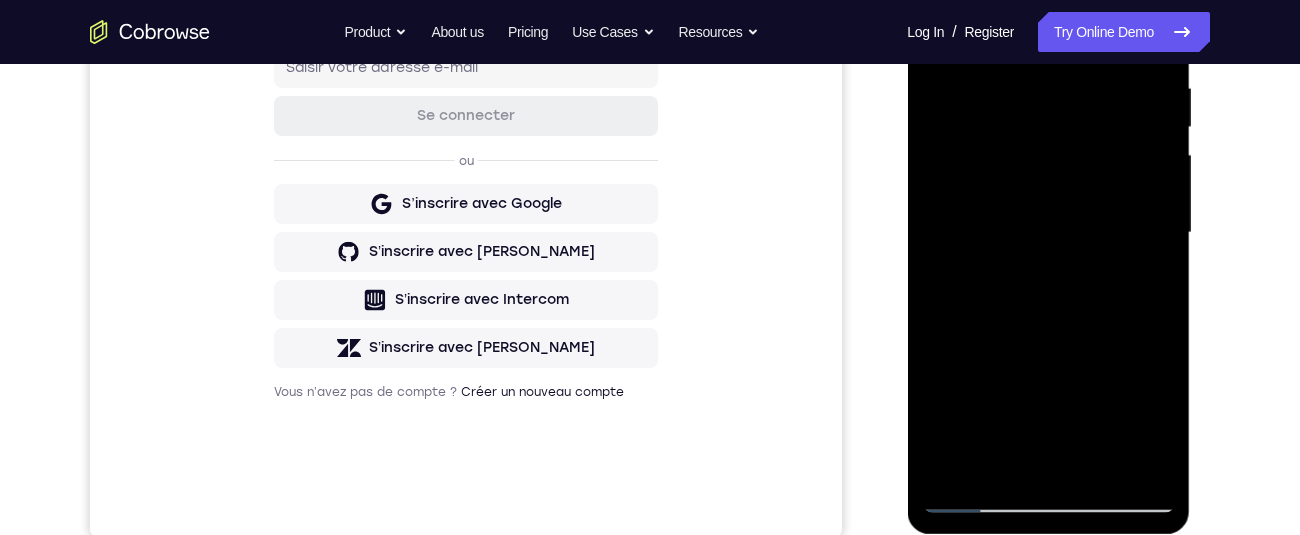 click at bounding box center [1048, 233] 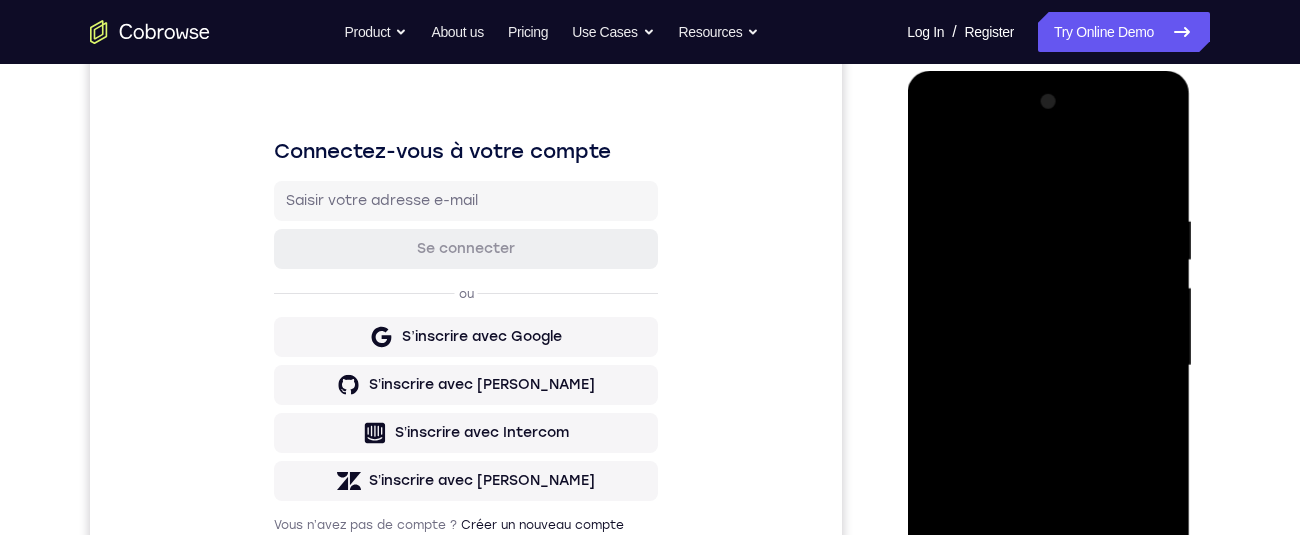 scroll, scrollTop: 255, scrollLeft: 0, axis: vertical 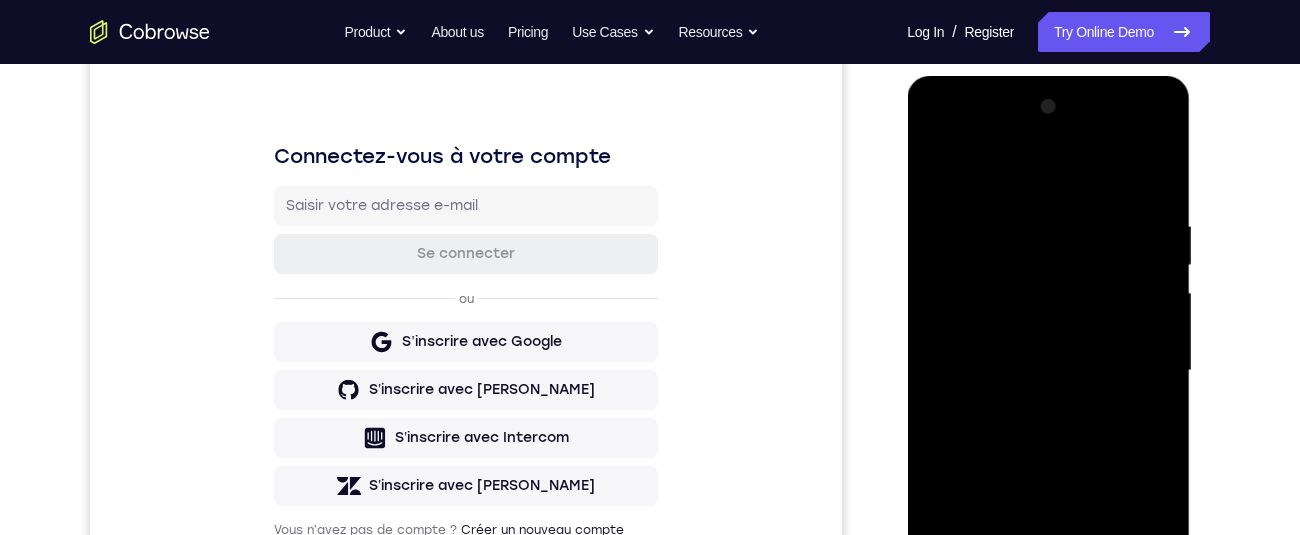 click at bounding box center (1048, 371) 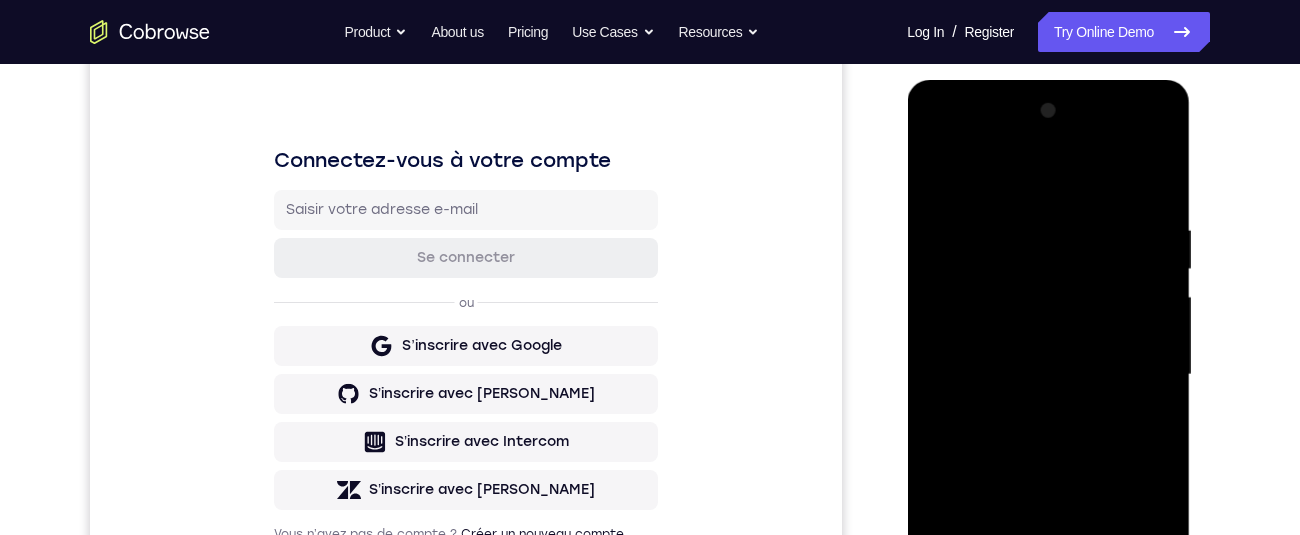 scroll, scrollTop: 253, scrollLeft: 0, axis: vertical 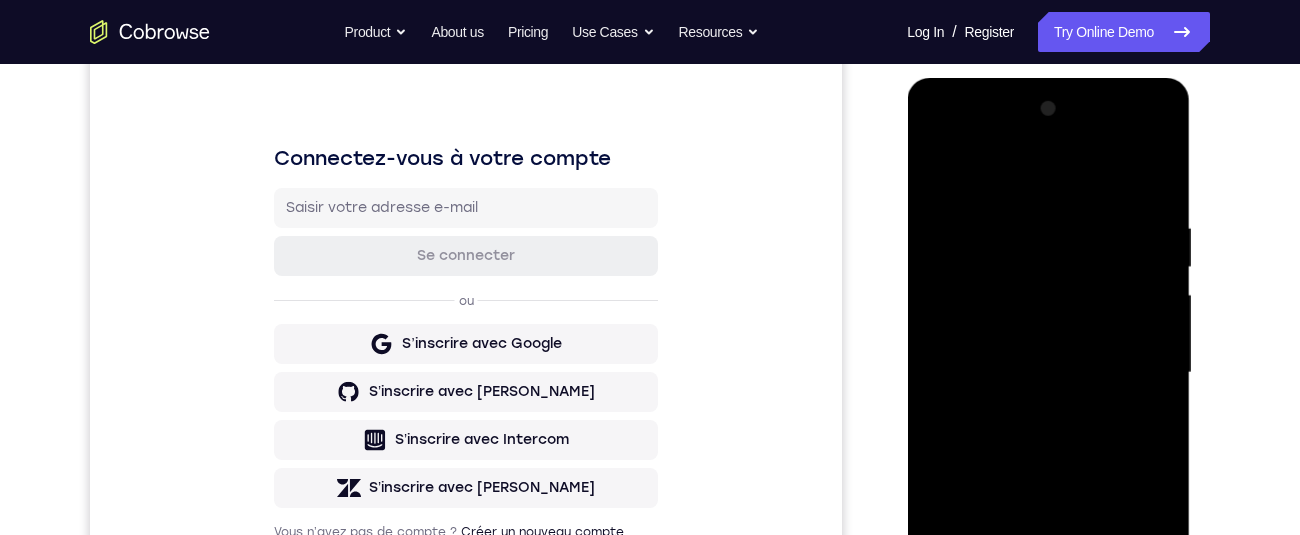 click at bounding box center (1048, 373) 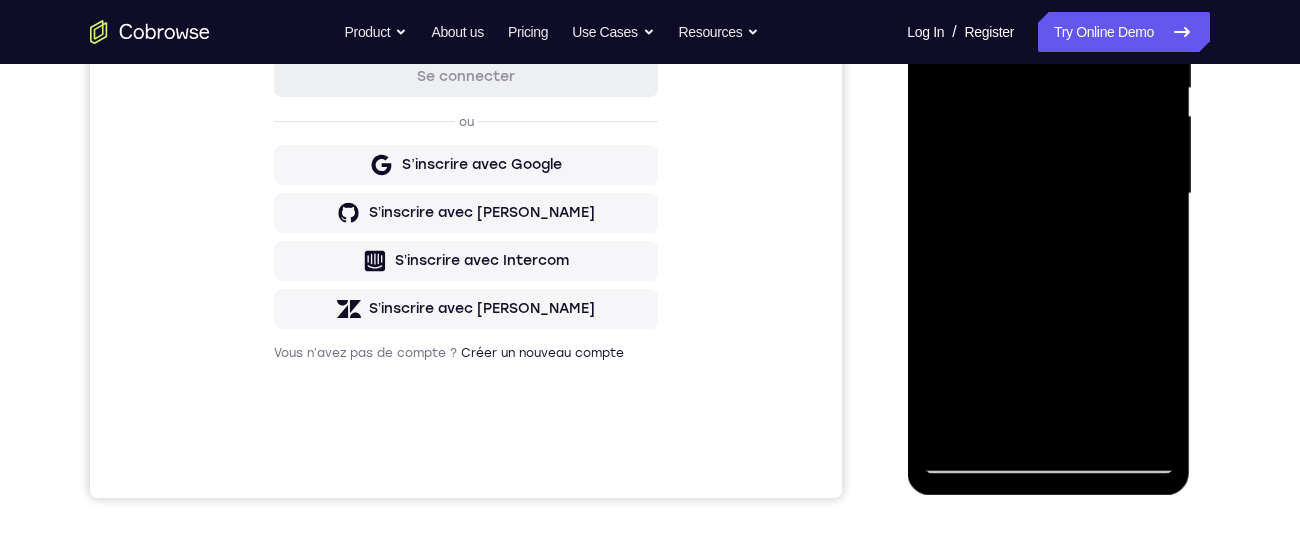 scroll, scrollTop: 414, scrollLeft: 0, axis: vertical 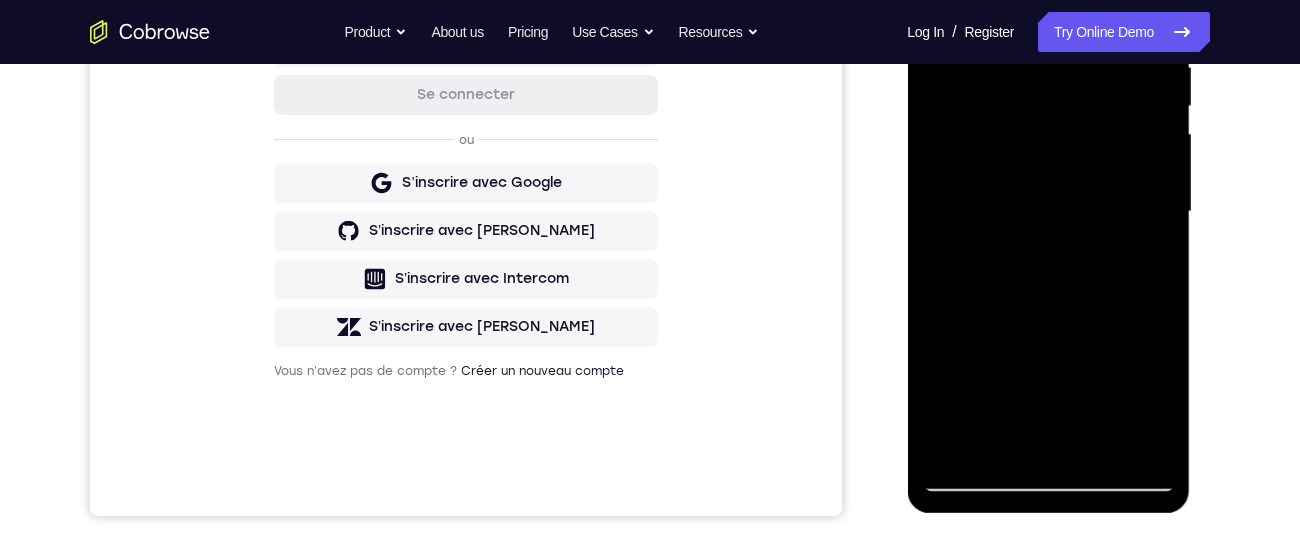 click at bounding box center [1048, 212] 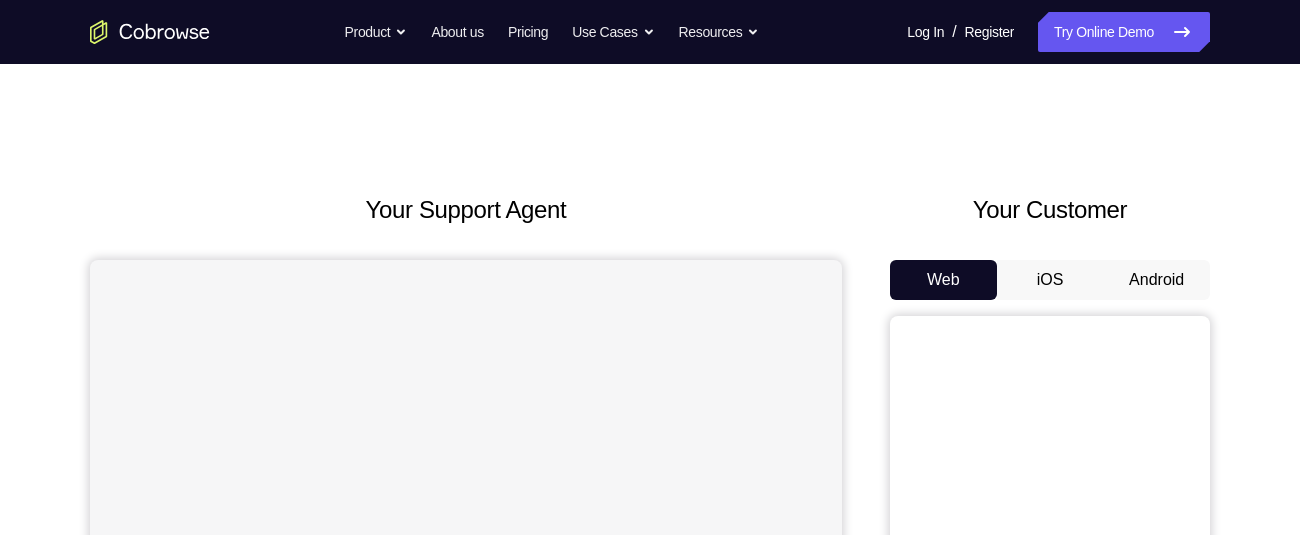 scroll, scrollTop: 0, scrollLeft: 0, axis: both 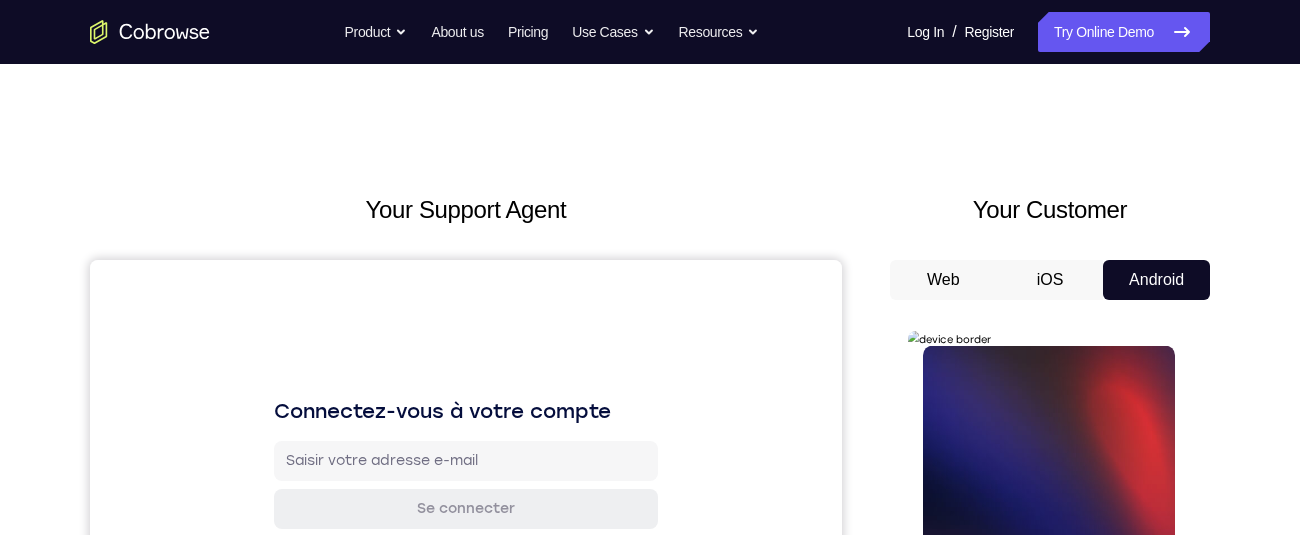 click on "Tap to Start" at bounding box center [1048, 626] 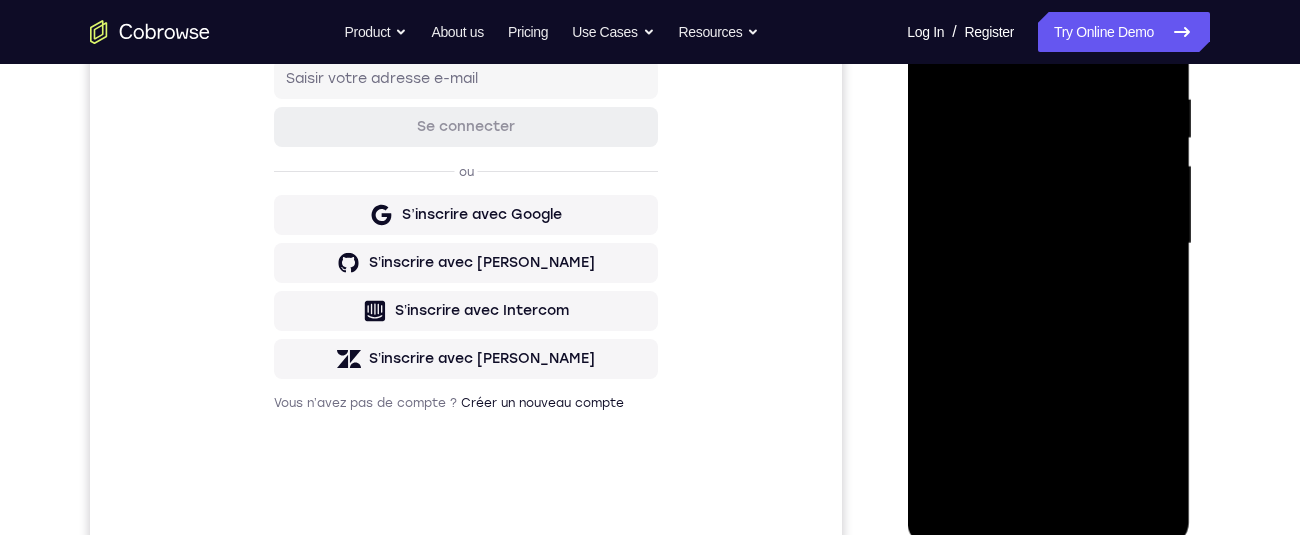 scroll, scrollTop: 384, scrollLeft: 0, axis: vertical 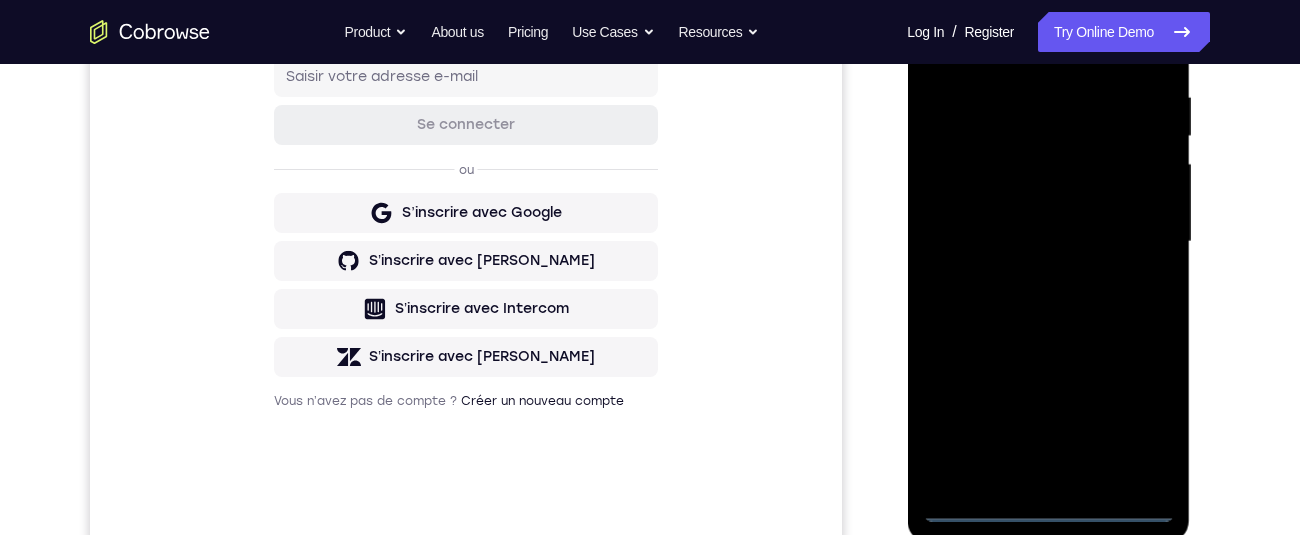 click at bounding box center (1048, 242) 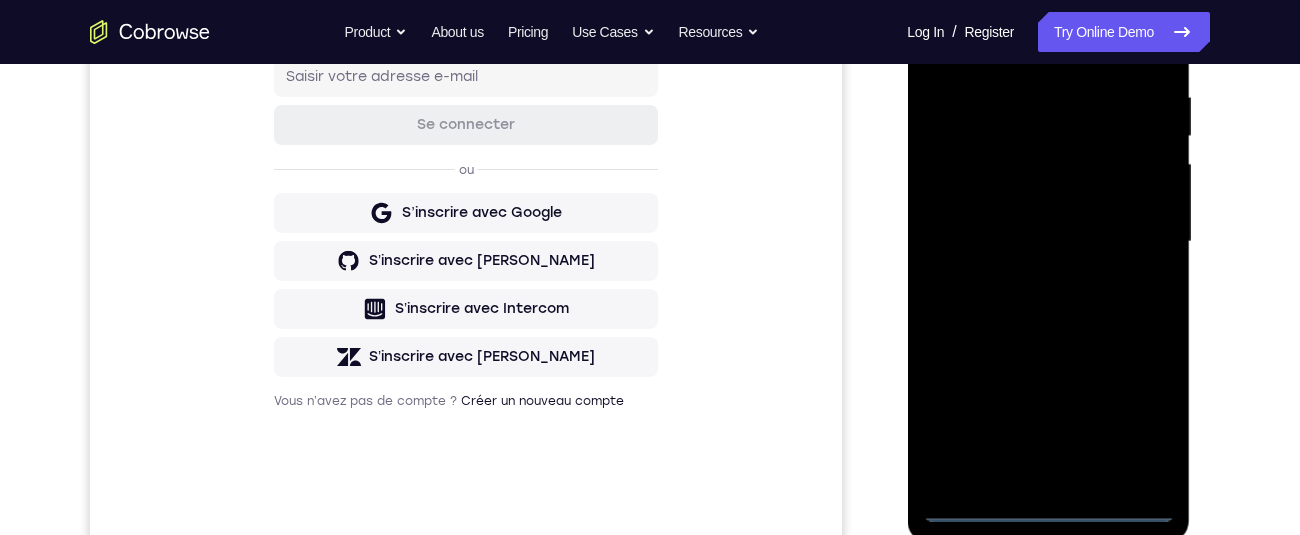click at bounding box center (1048, 242) 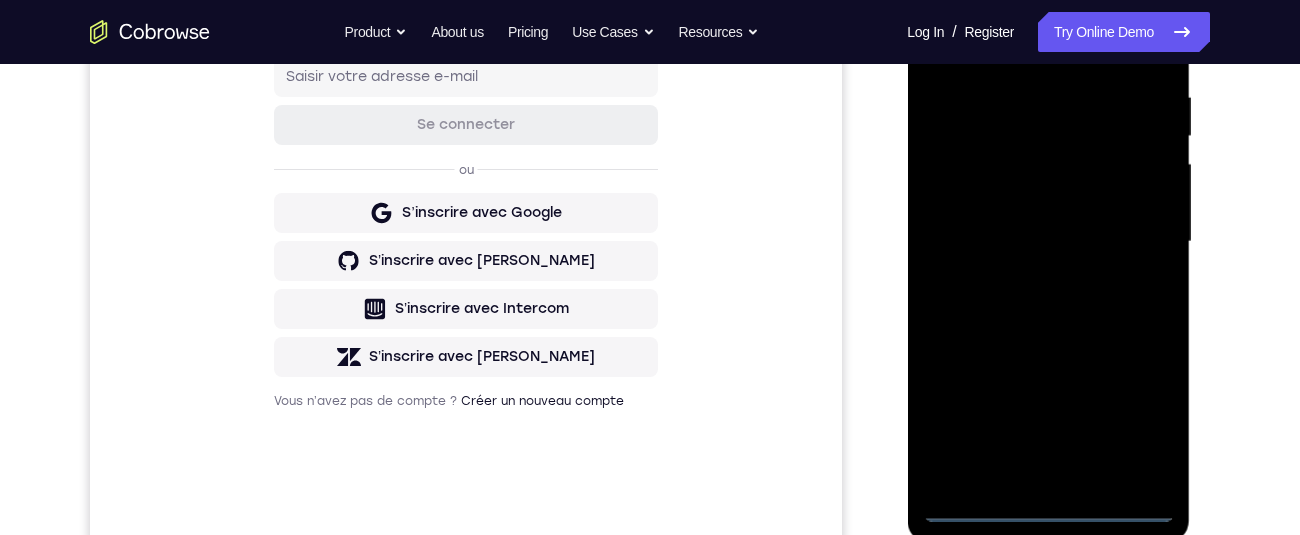 scroll, scrollTop: 213, scrollLeft: 0, axis: vertical 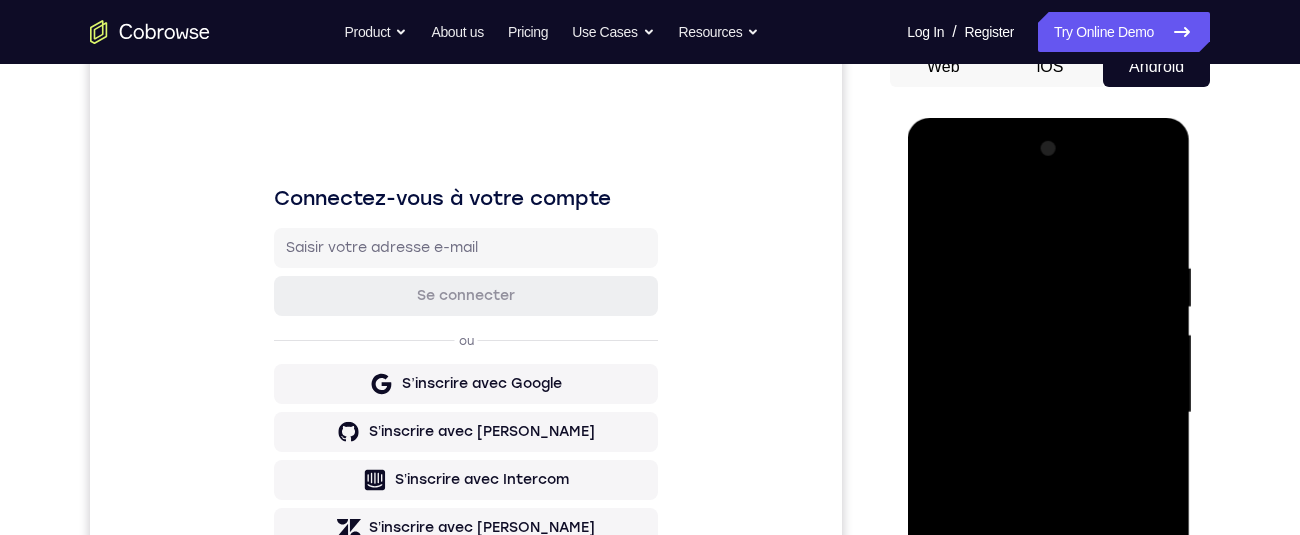 click at bounding box center [1048, 413] 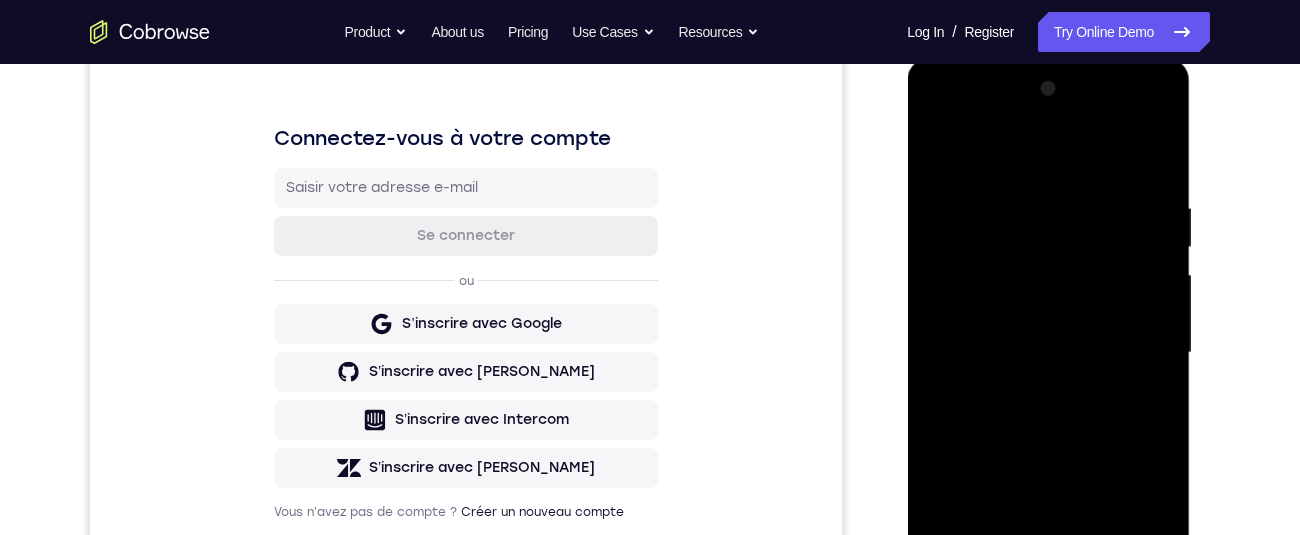 scroll, scrollTop: 276, scrollLeft: 0, axis: vertical 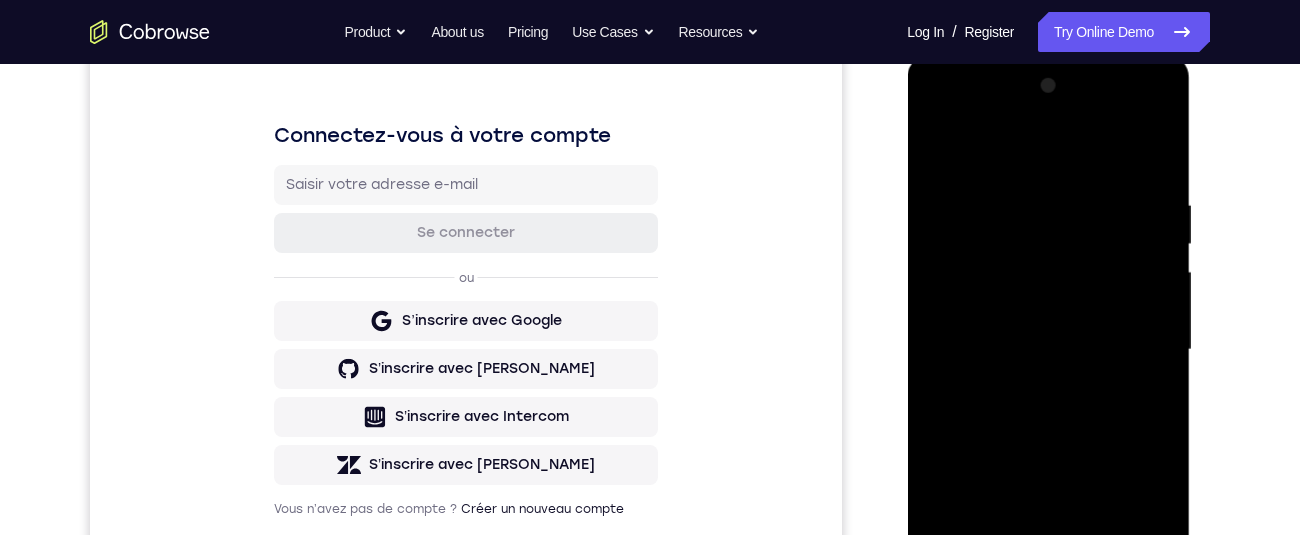 click at bounding box center (1048, 350) 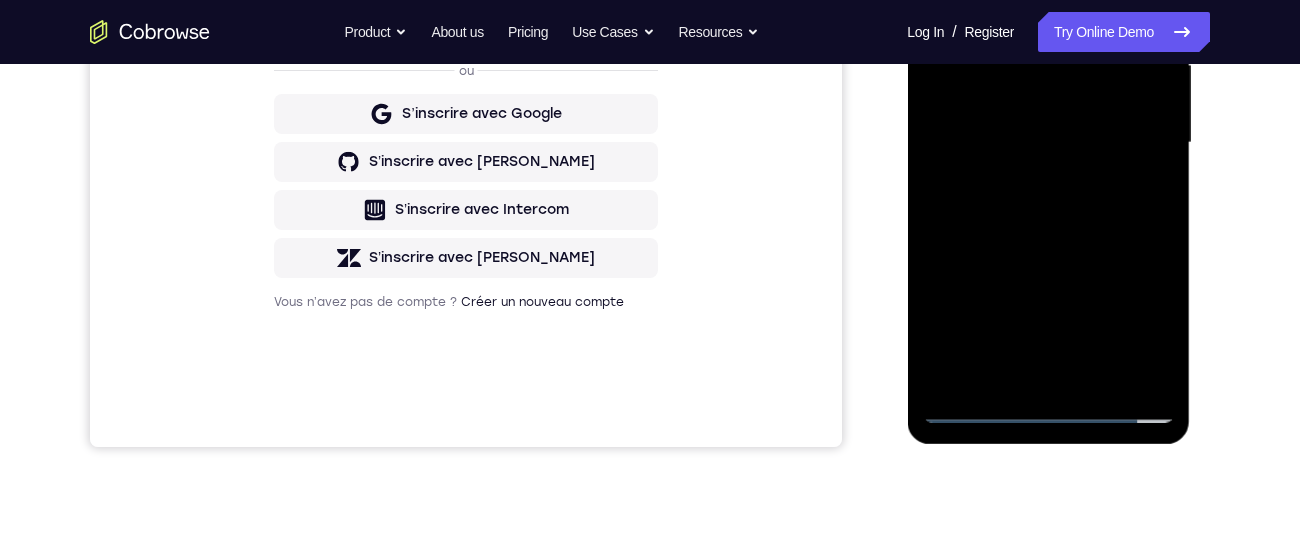 scroll, scrollTop: 480, scrollLeft: 0, axis: vertical 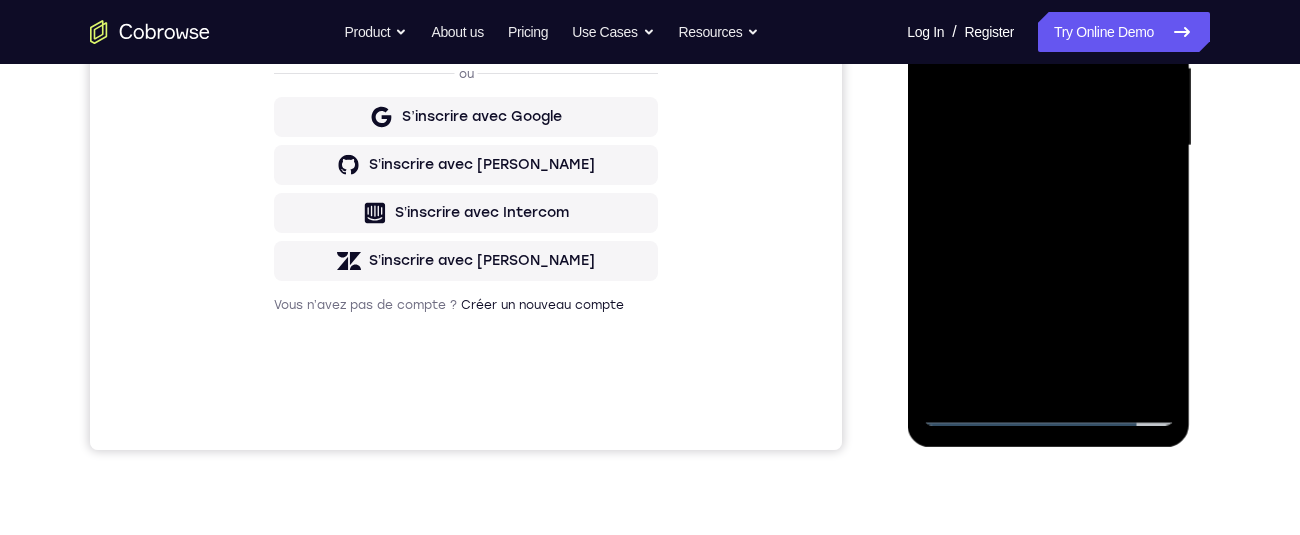 click at bounding box center (1048, 146) 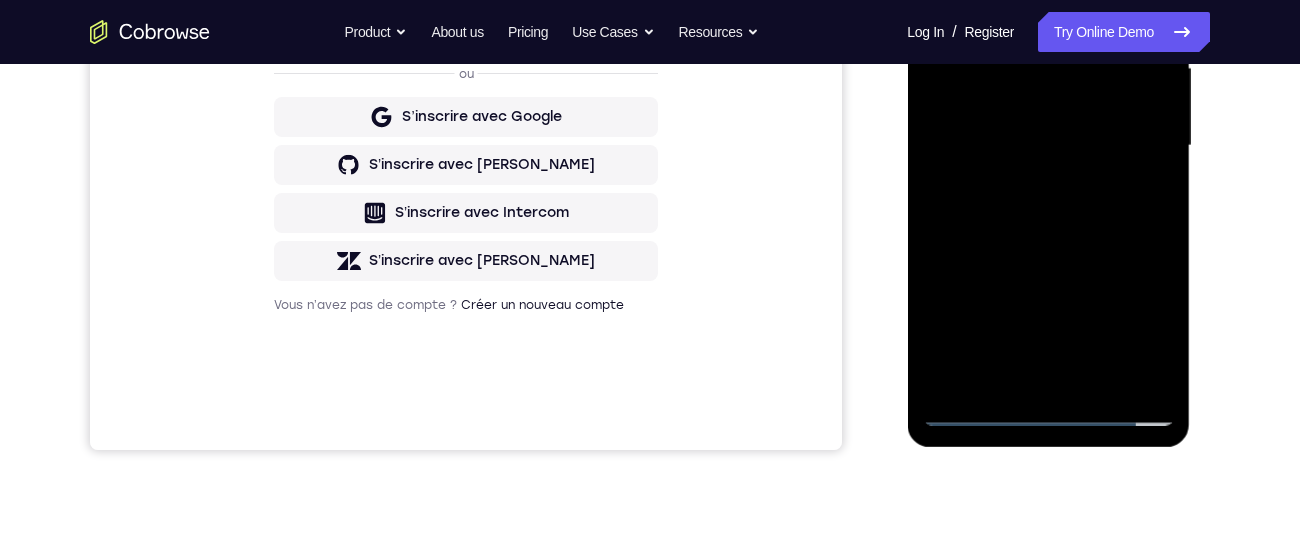 click at bounding box center (1048, 146) 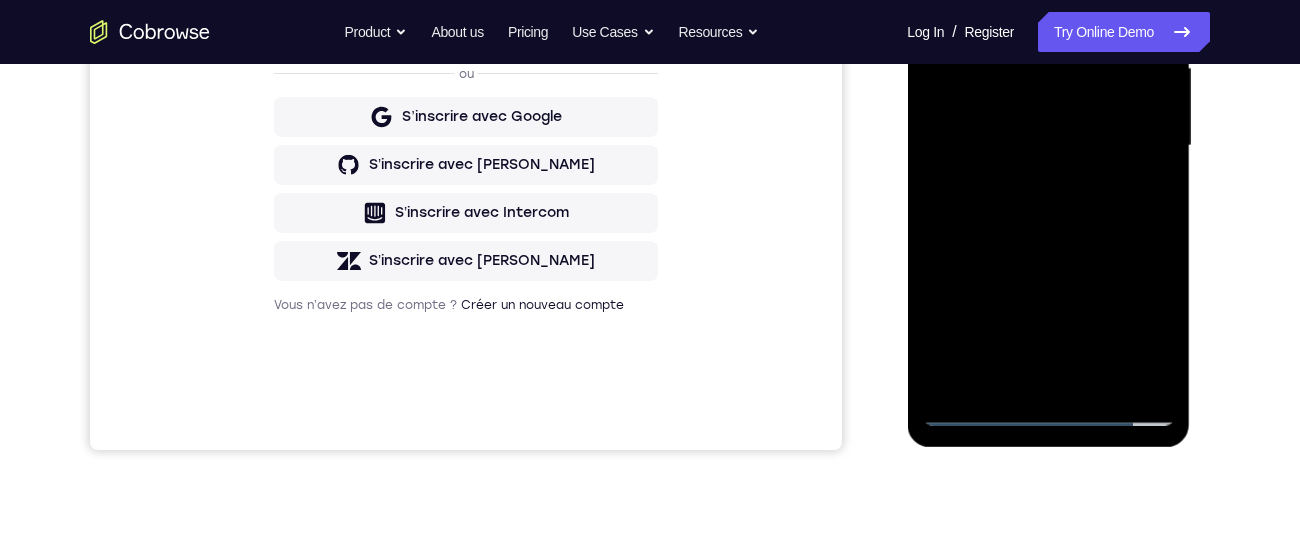 click at bounding box center (1048, 146) 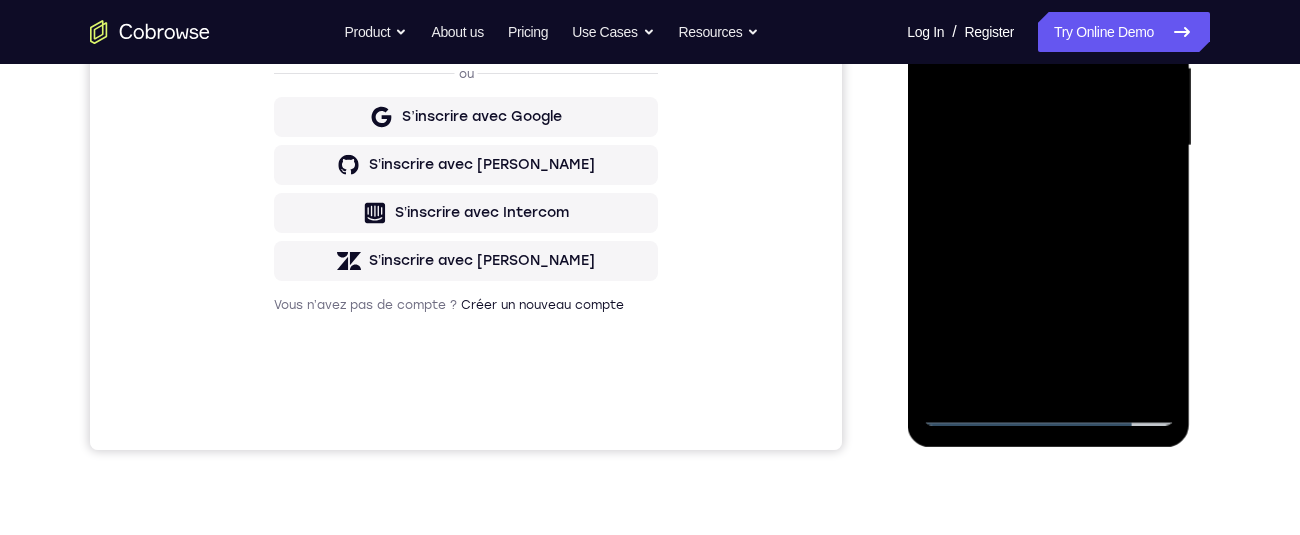 click at bounding box center [1048, 146] 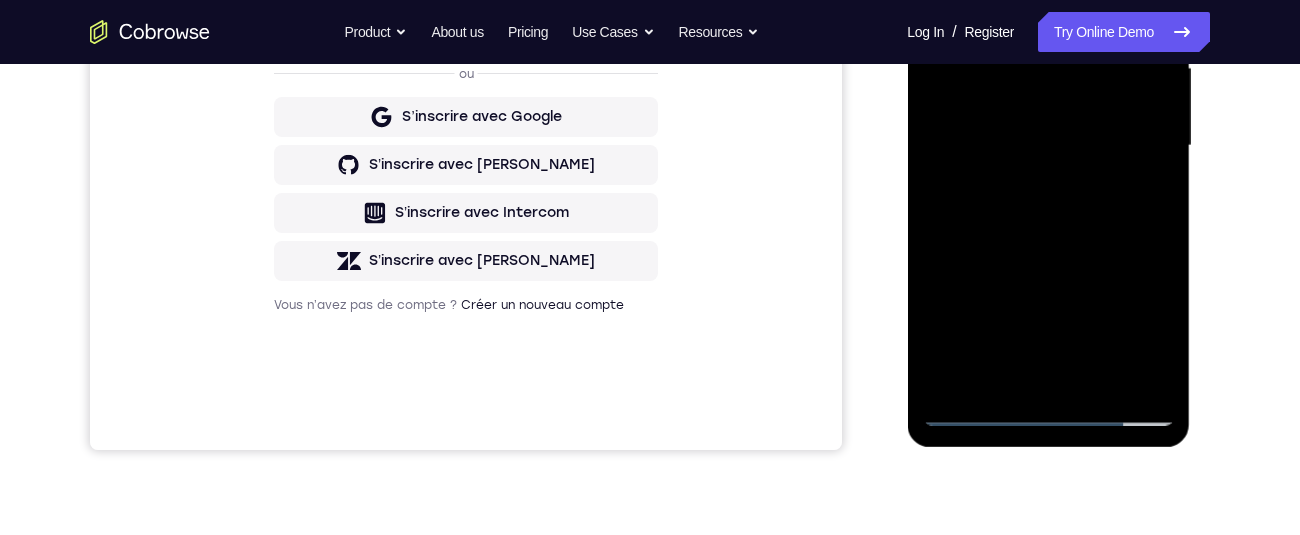 click at bounding box center [1048, 146] 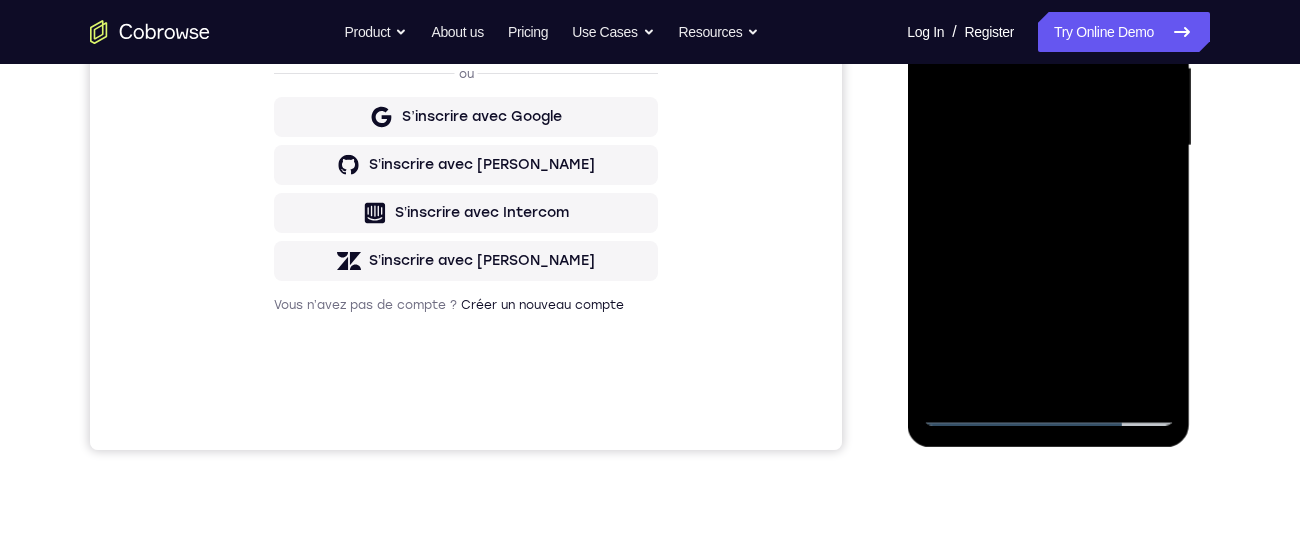 click at bounding box center [1048, 146] 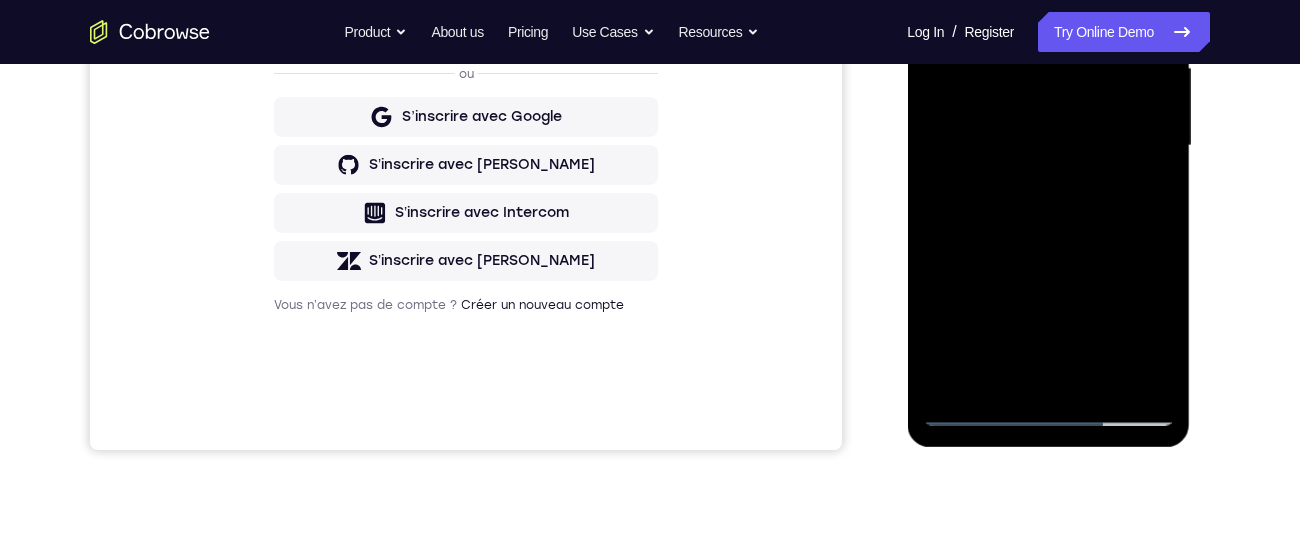click at bounding box center (1048, 146) 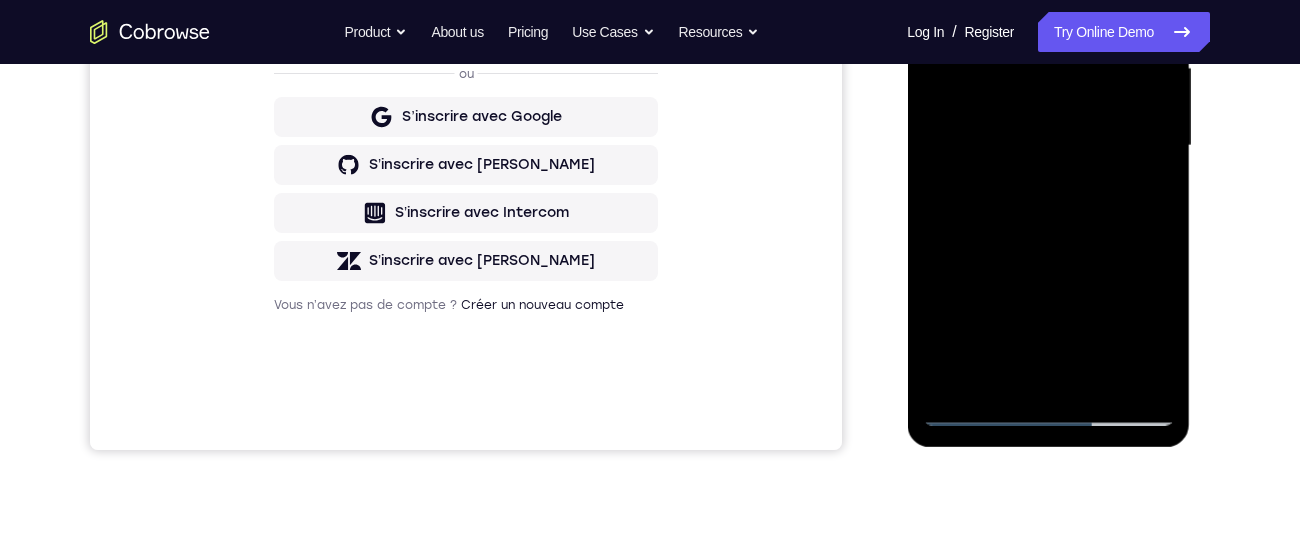click at bounding box center (1048, 146) 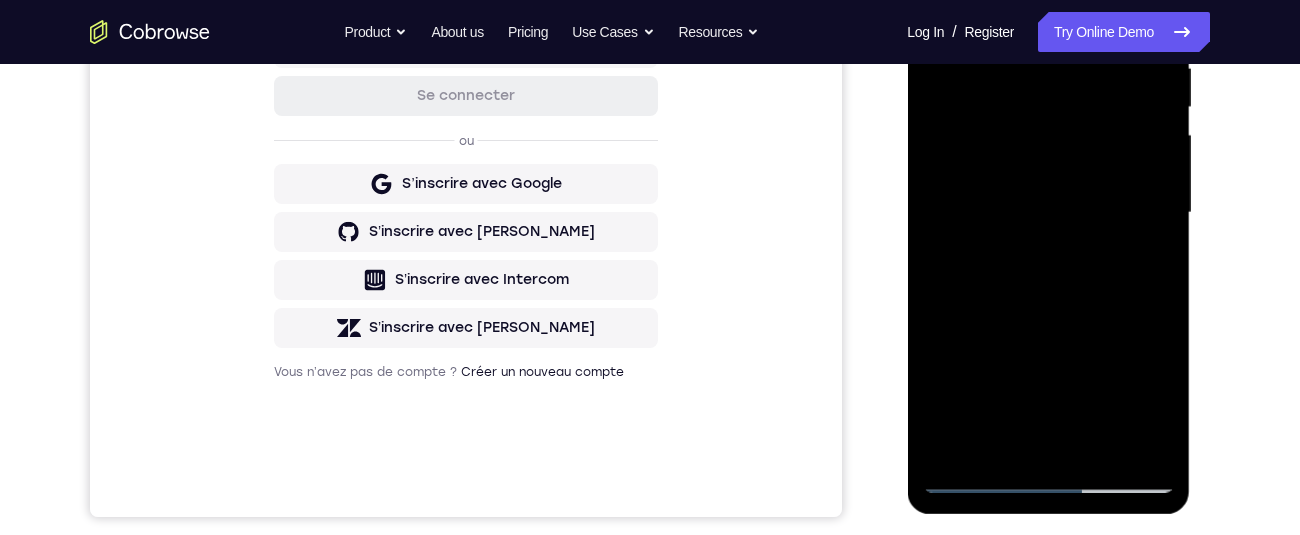 scroll, scrollTop: 229, scrollLeft: 0, axis: vertical 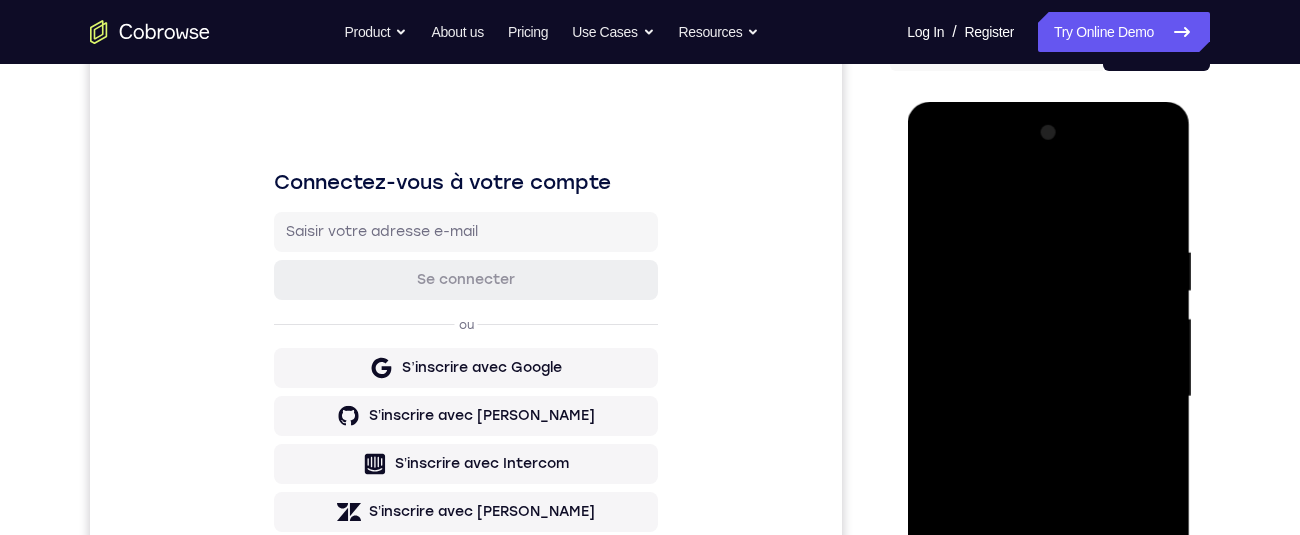 click at bounding box center [1048, 397] 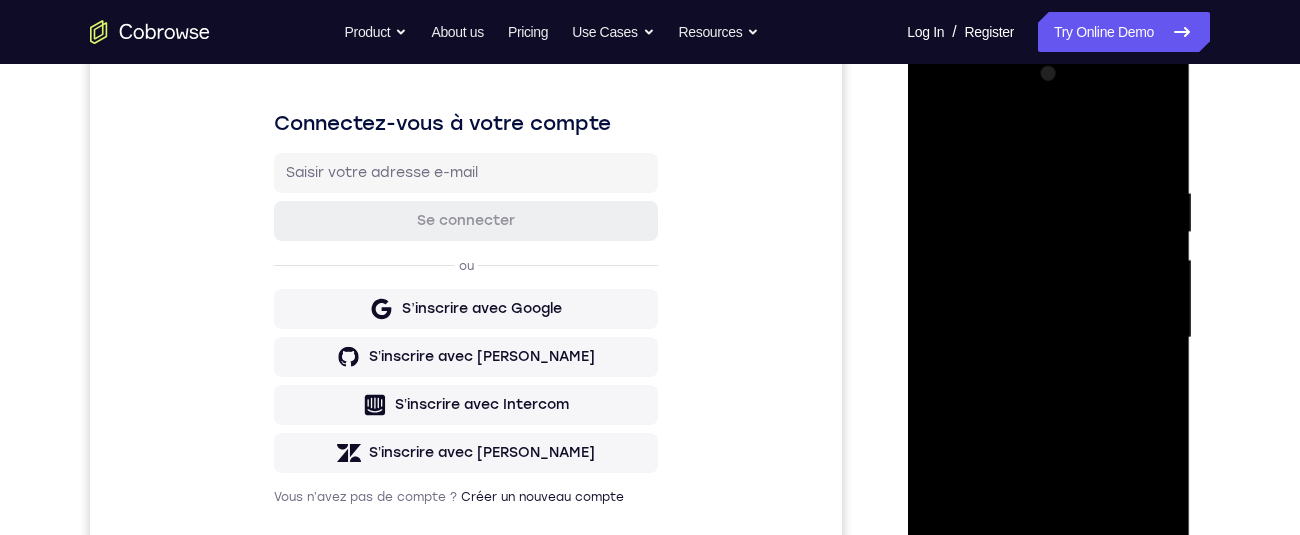 click at bounding box center (1048, 338) 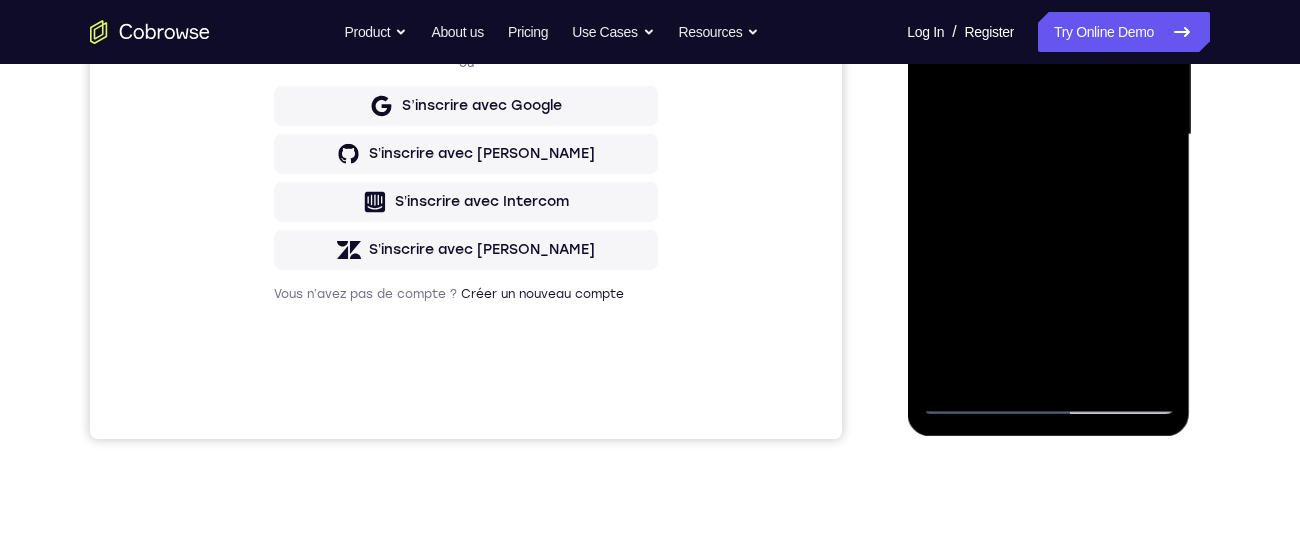 scroll, scrollTop: 479, scrollLeft: 0, axis: vertical 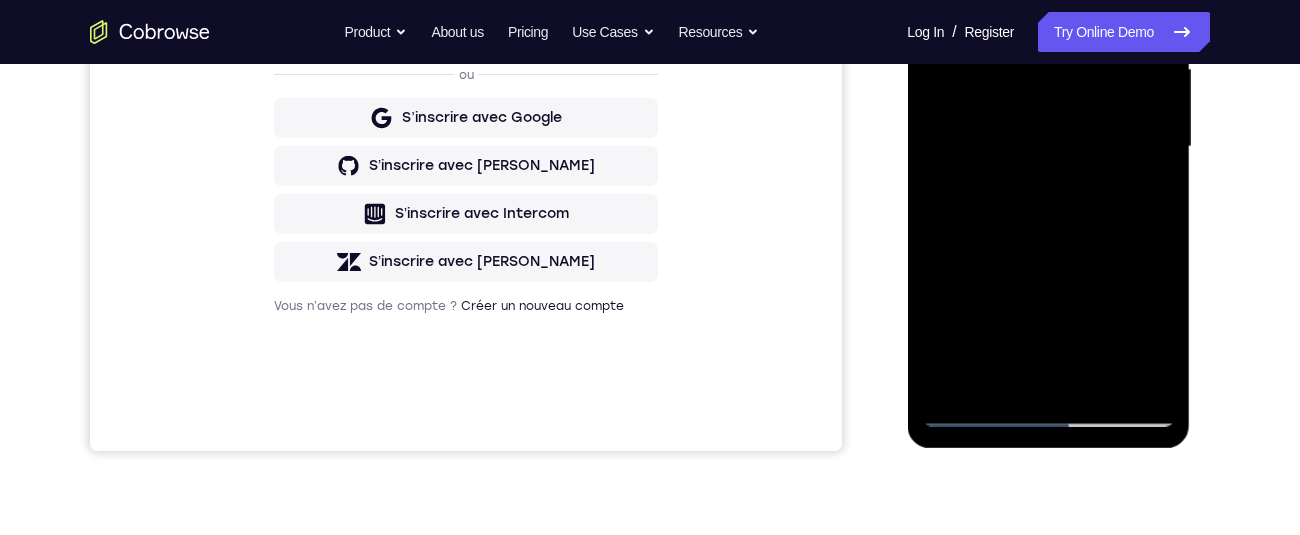 click at bounding box center [1048, 147] 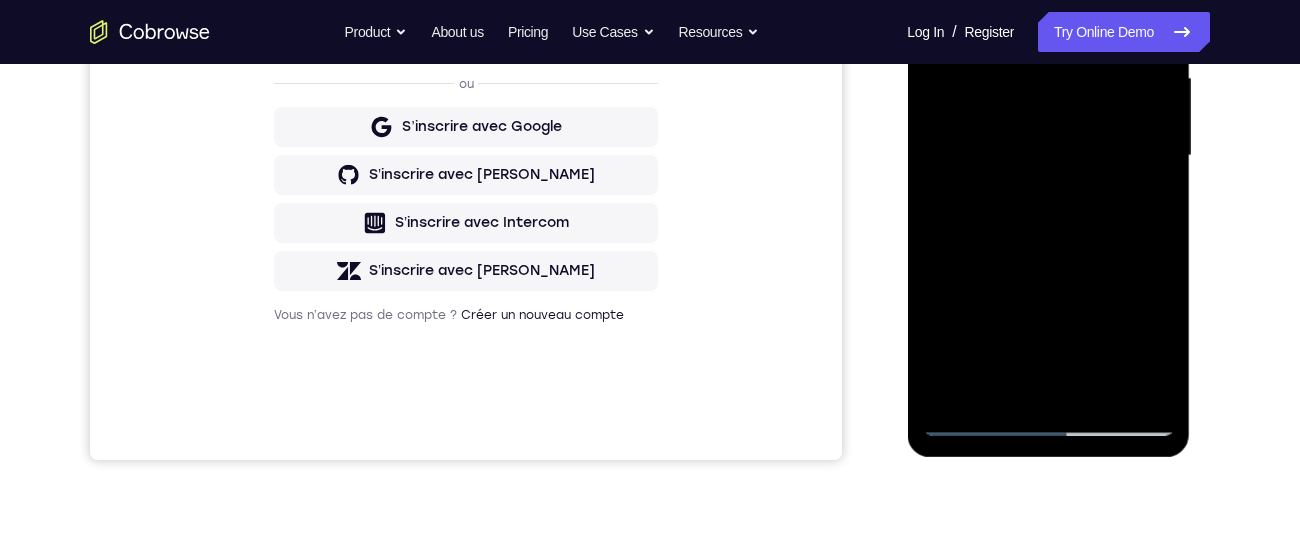 click at bounding box center (1048, 156) 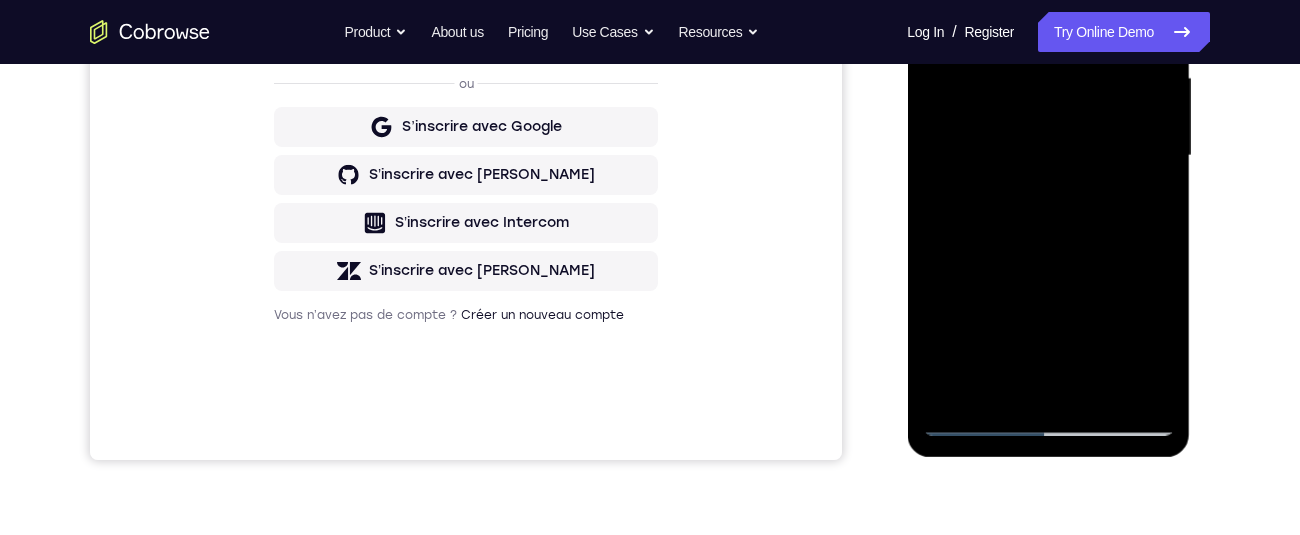 click at bounding box center [1048, 156] 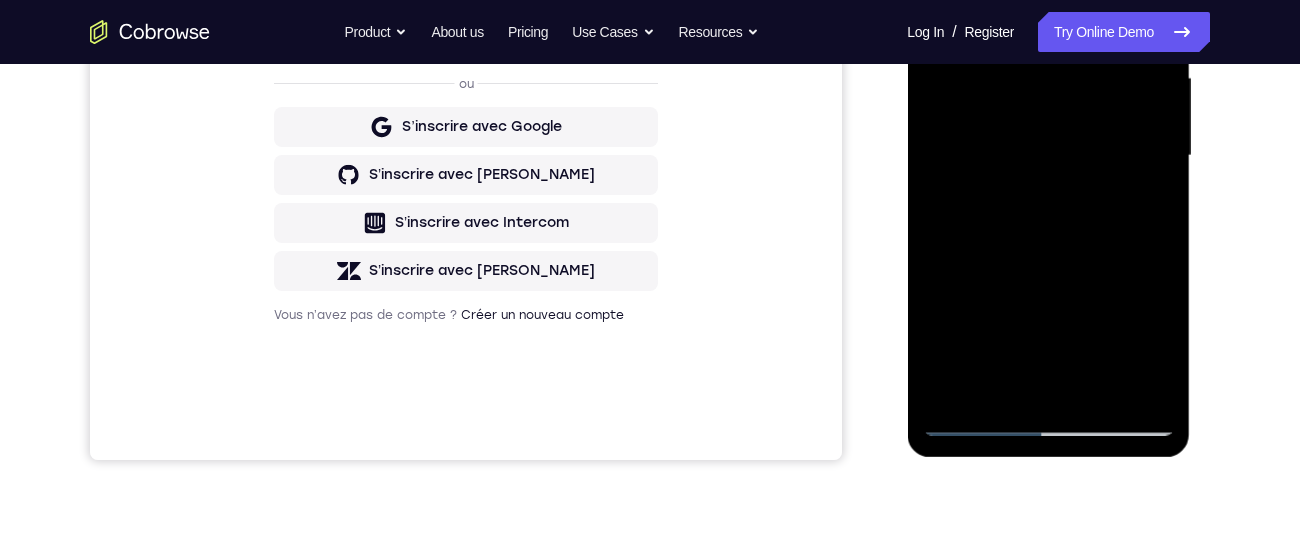 click at bounding box center [1048, 156] 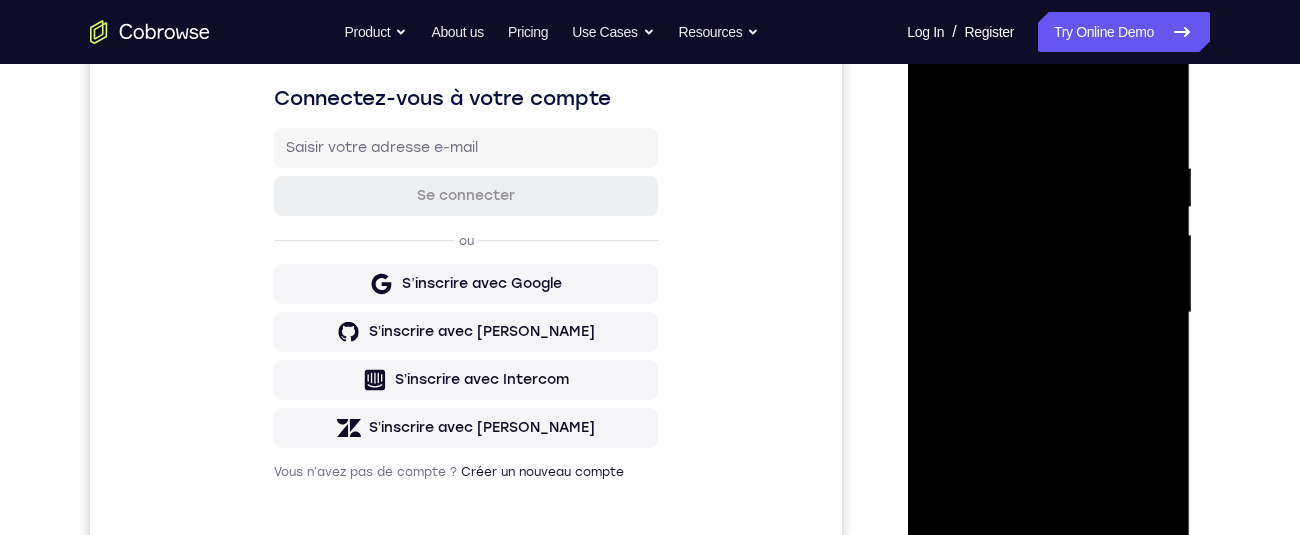 scroll, scrollTop: 245, scrollLeft: 0, axis: vertical 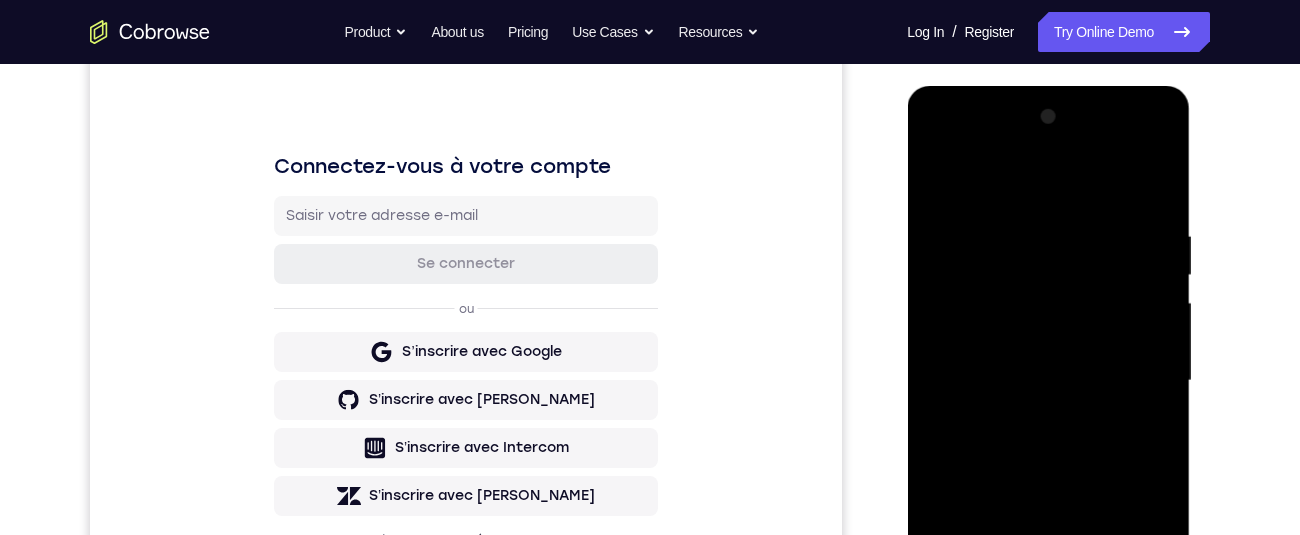 click at bounding box center [1048, 381] 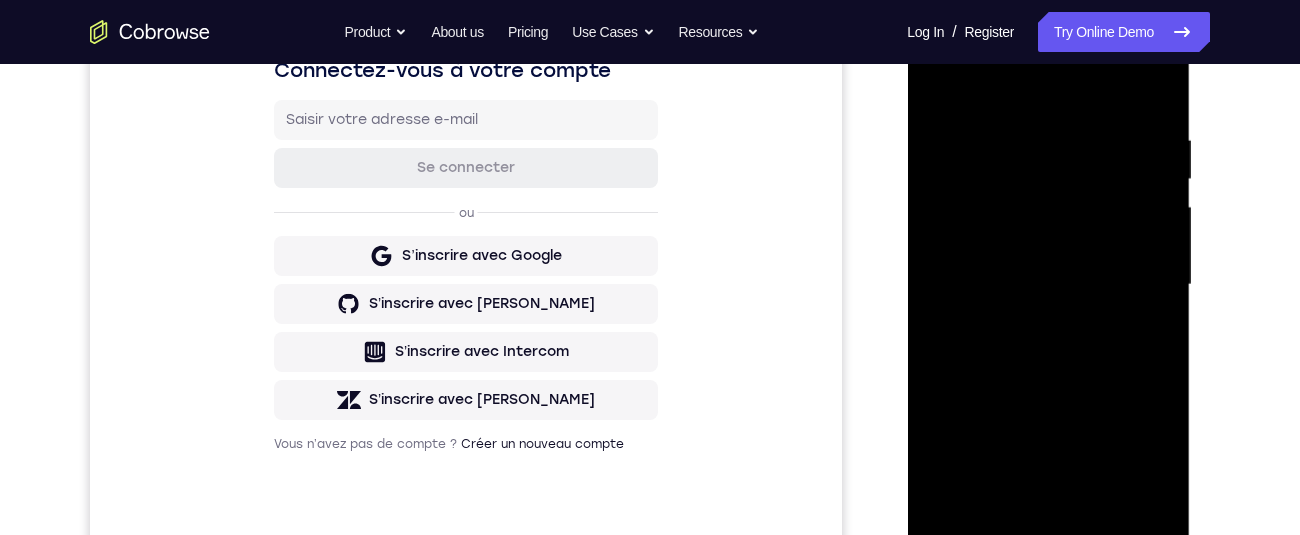 scroll, scrollTop: 320, scrollLeft: 0, axis: vertical 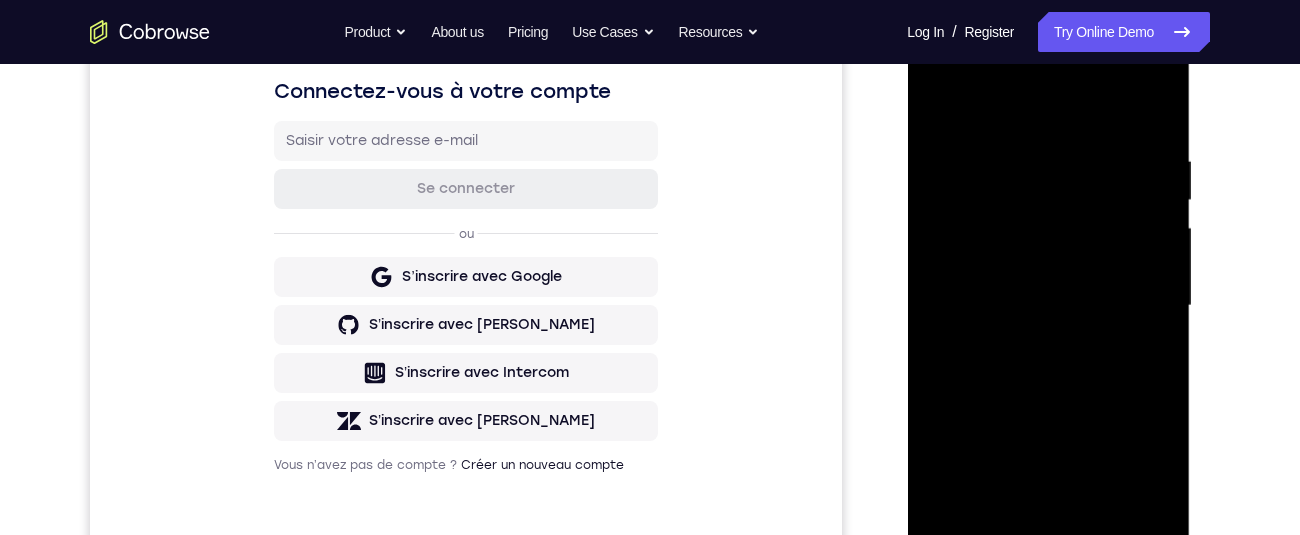 click at bounding box center [1048, 306] 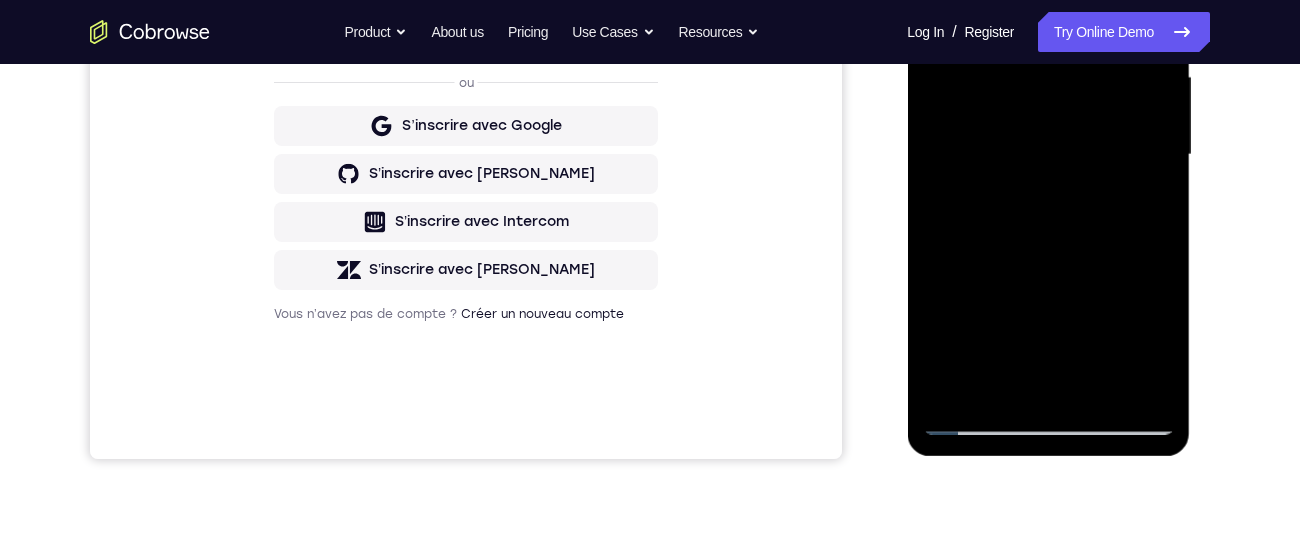 click at bounding box center (1048, 155) 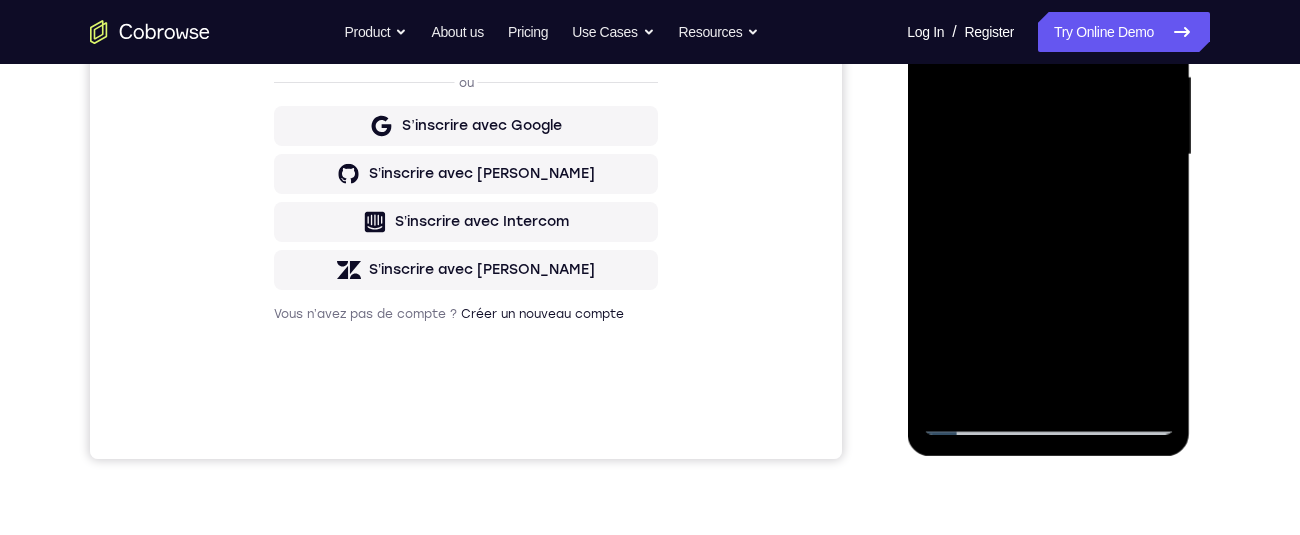 scroll, scrollTop: 447, scrollLeft: 0, axis: vertical 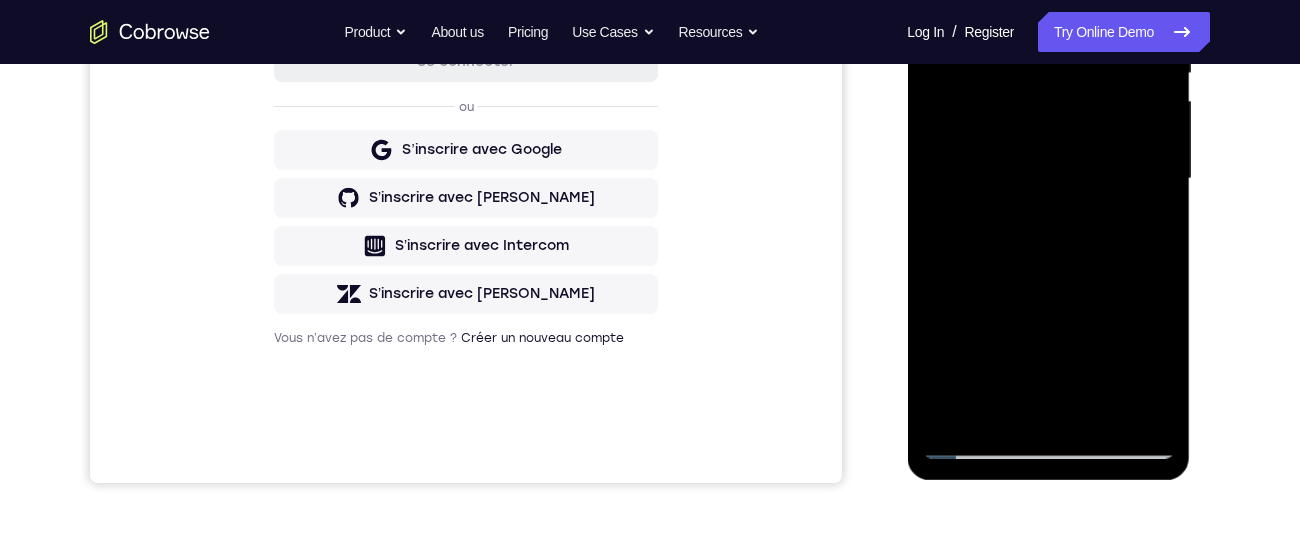 click at bounding box center [1048, 179] 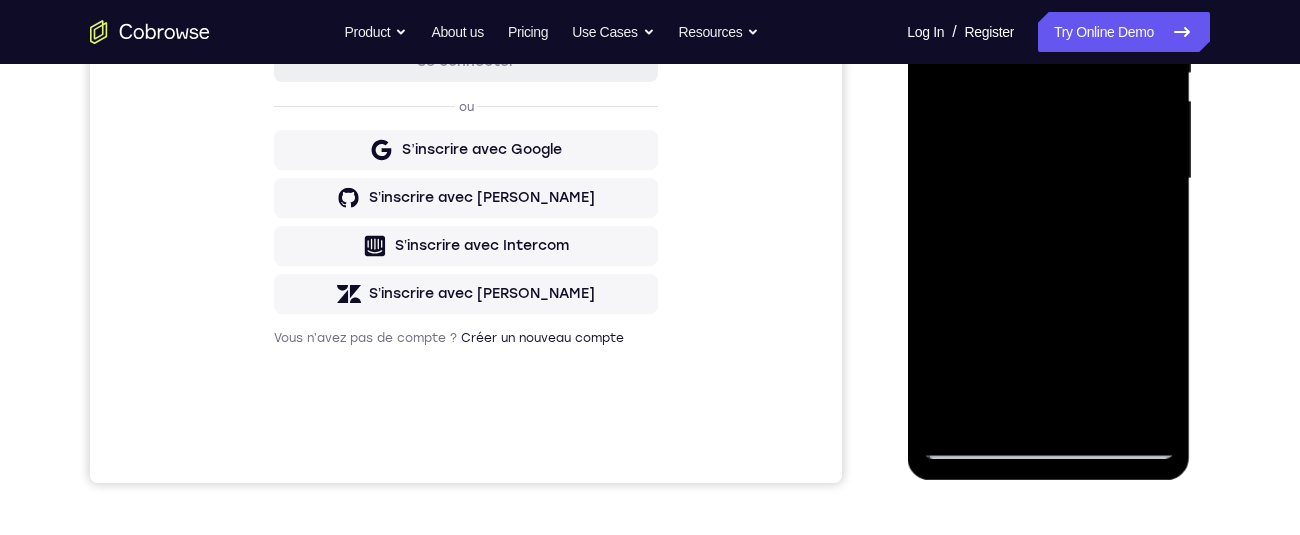 click at bounding box center (1048, 179) 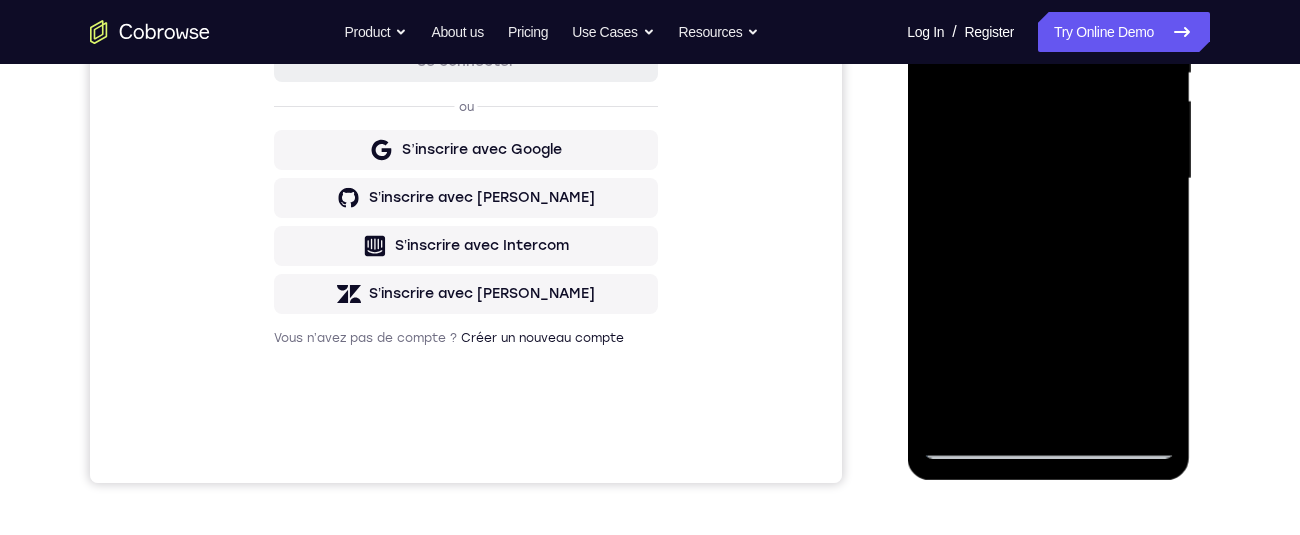 scroll, scrollTop: 319, scrollLeft: 0, axis: vertical 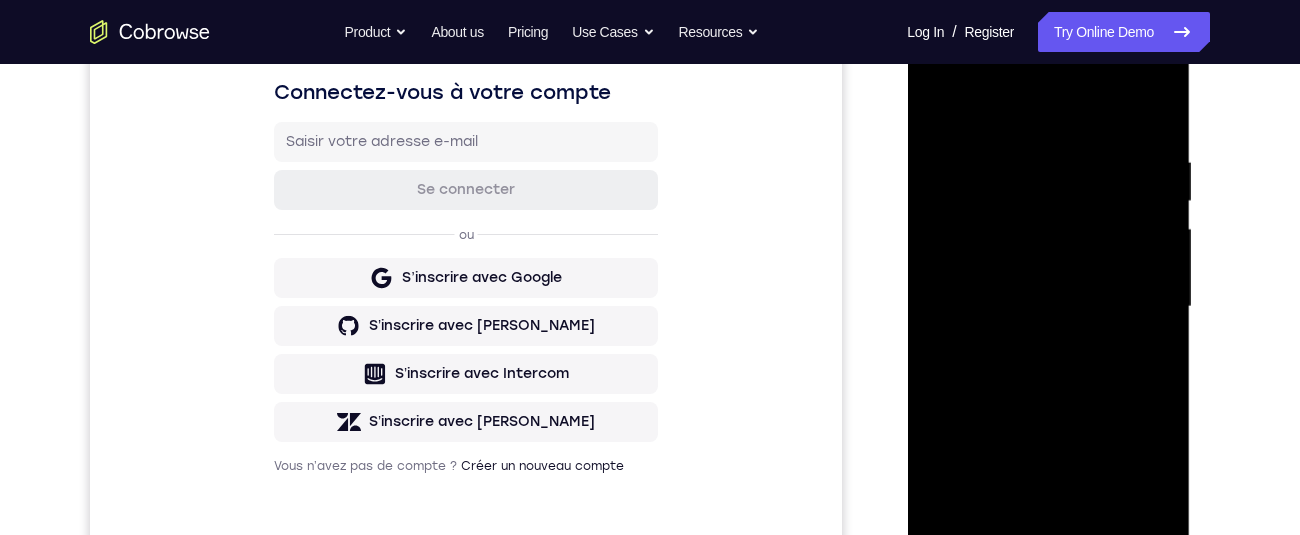 click at bounding box center [1048, 307] 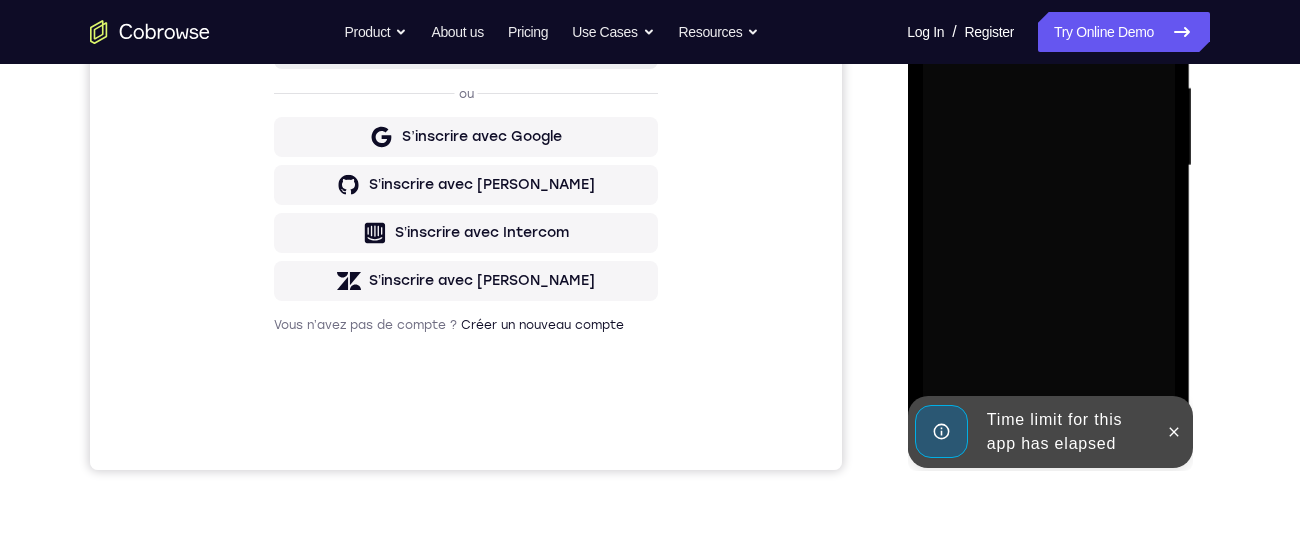 scroll, scrollTop: 457, scrollLeft: 0, axis: vertical 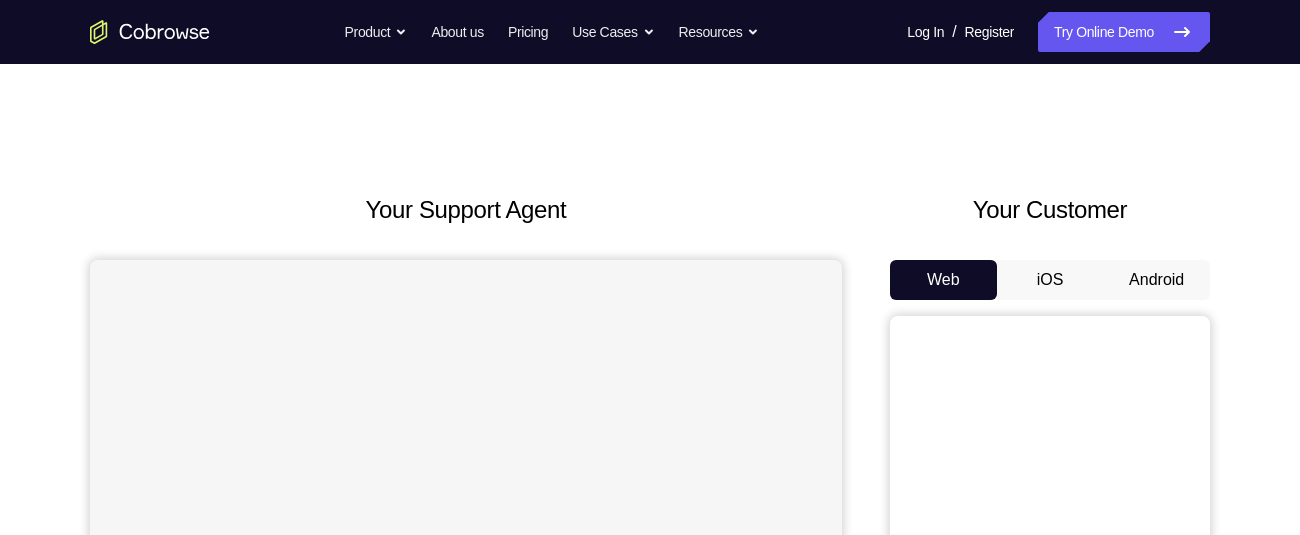 click on "Android" at bounding box center [1156, 280] 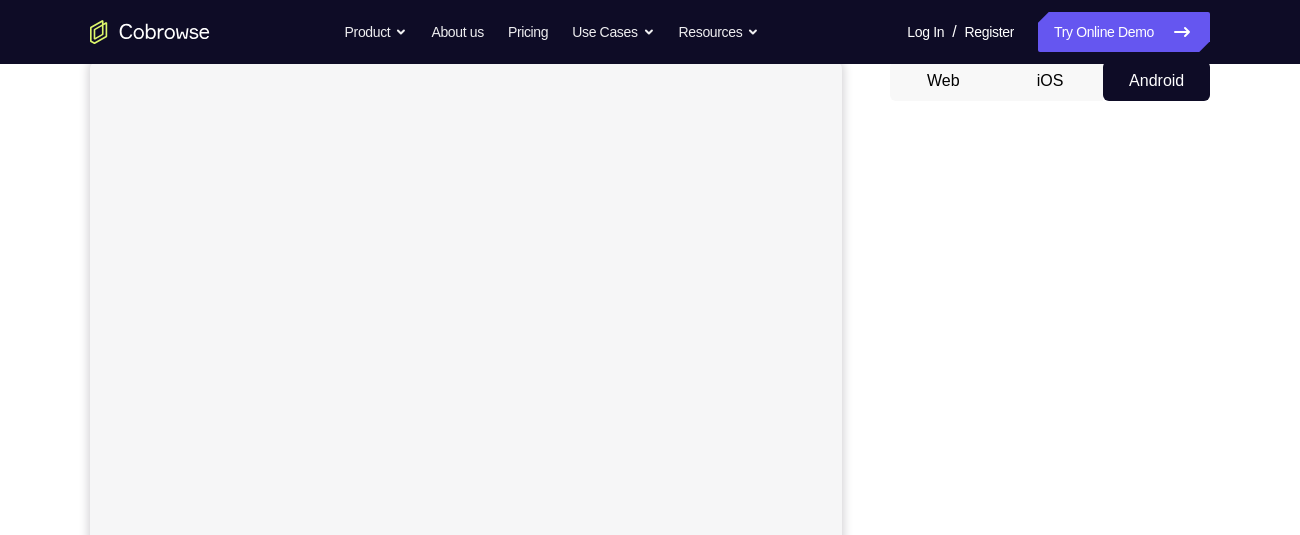 scroll, scrollTop: 245, scrollLeft: 0, axis: vertical 